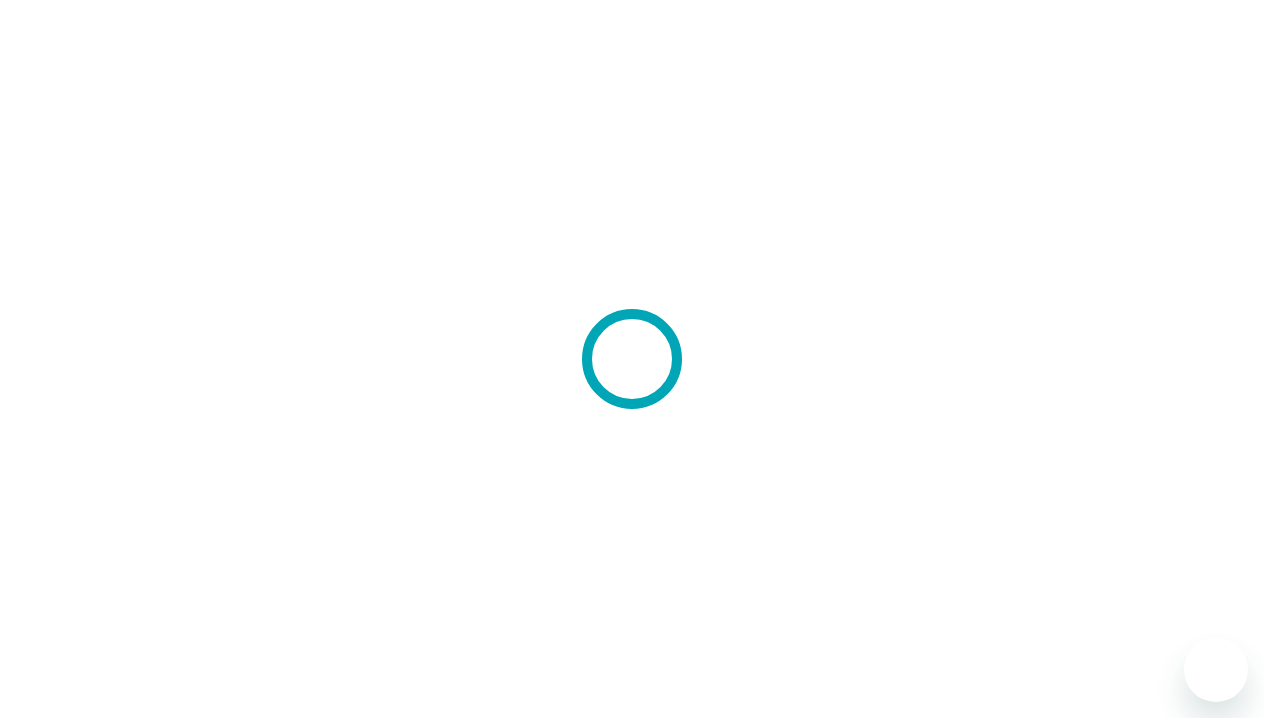 scroll, scrollTop: 0, scrollLeft: 0, axis: both 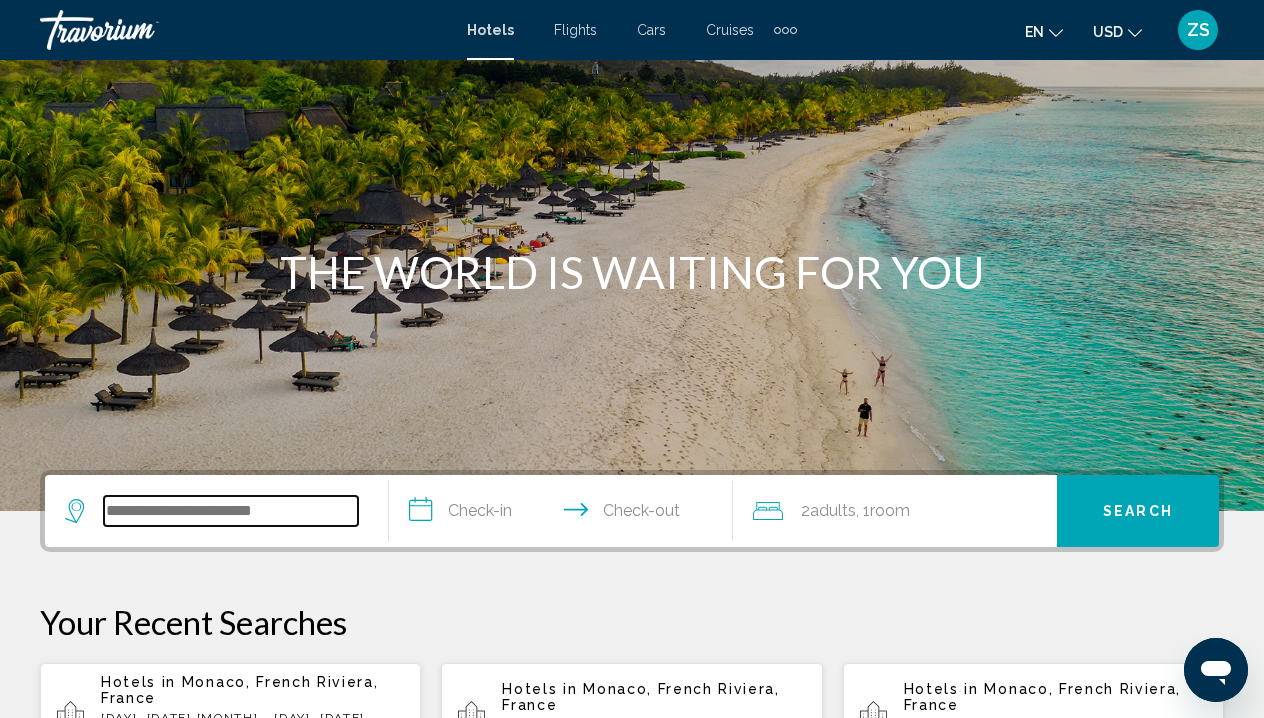 click at bounding box center [231, 511] 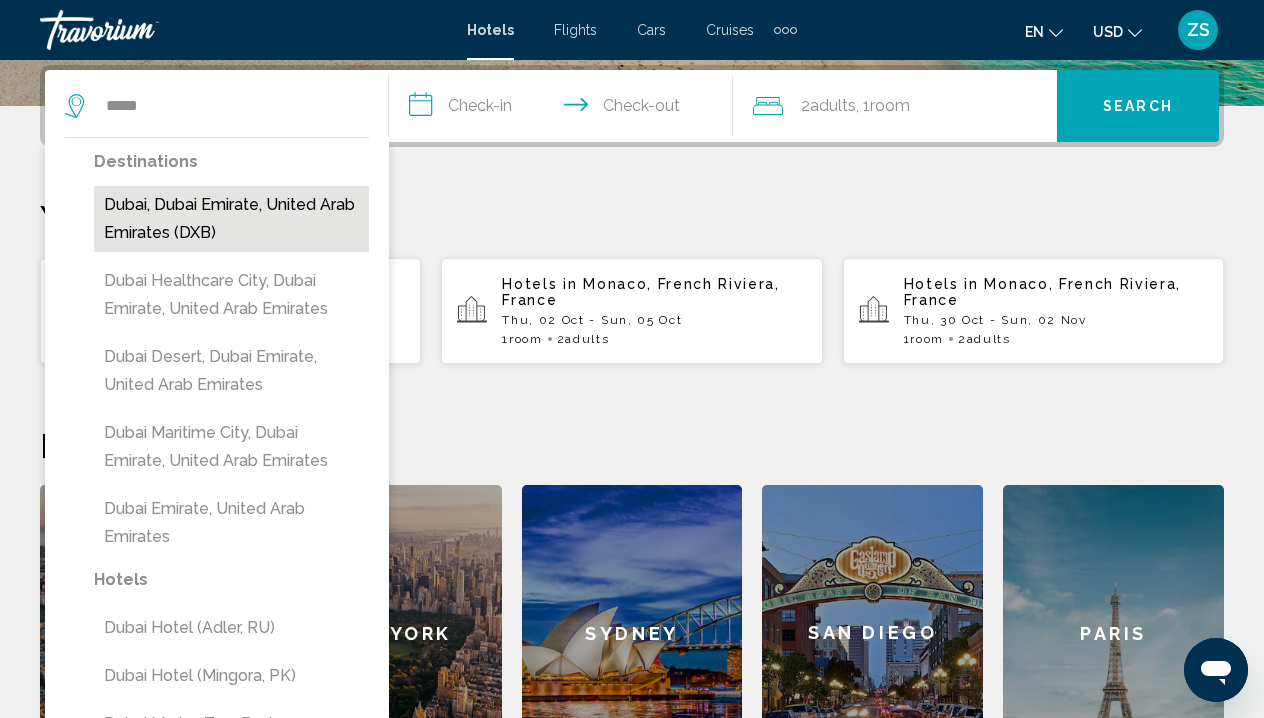 click on "Dubai, Dubai Emirate, United Arab Emirates (DXB)" at bounding box center [231, 219] 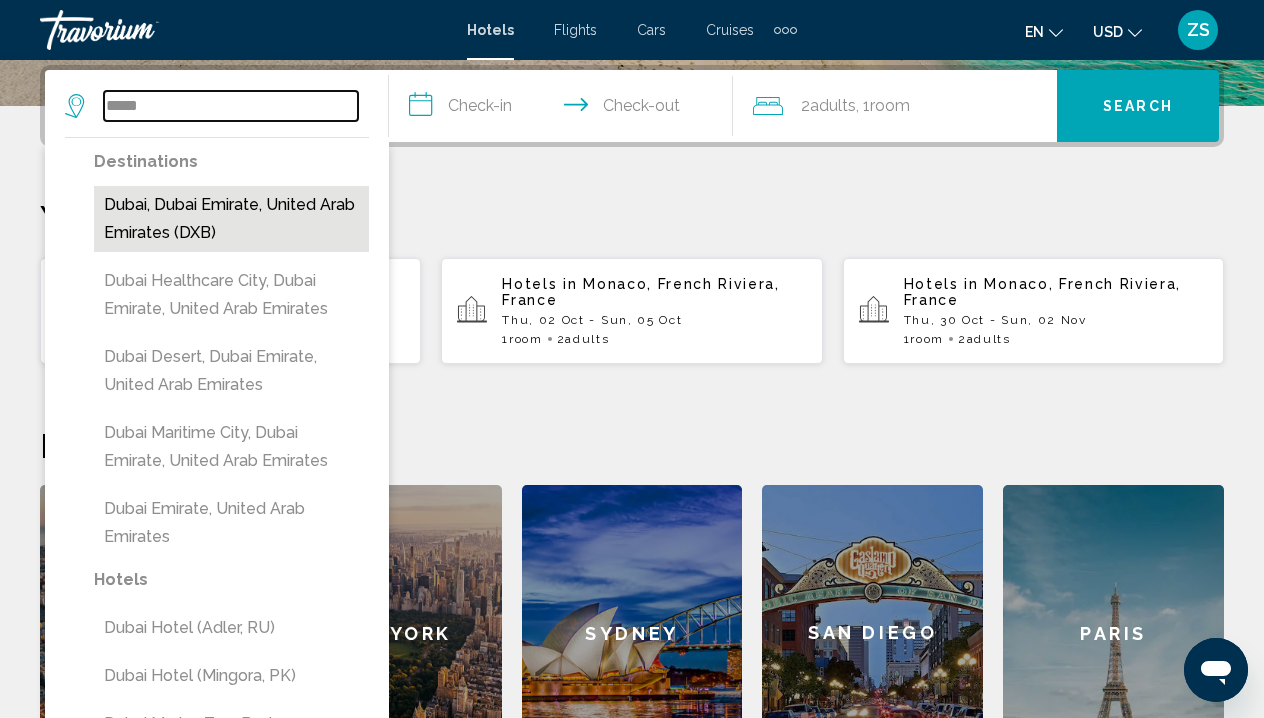 type on "**********" 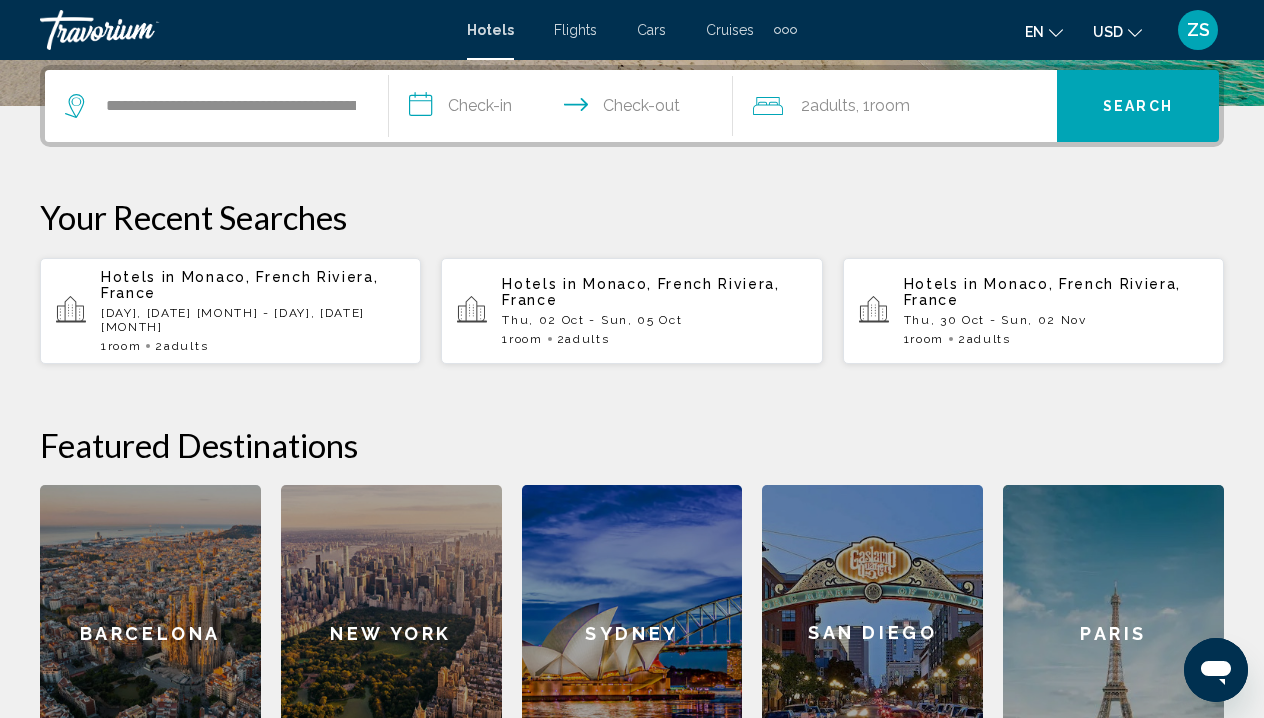 click on "**********" at bounding box center [565, 109] 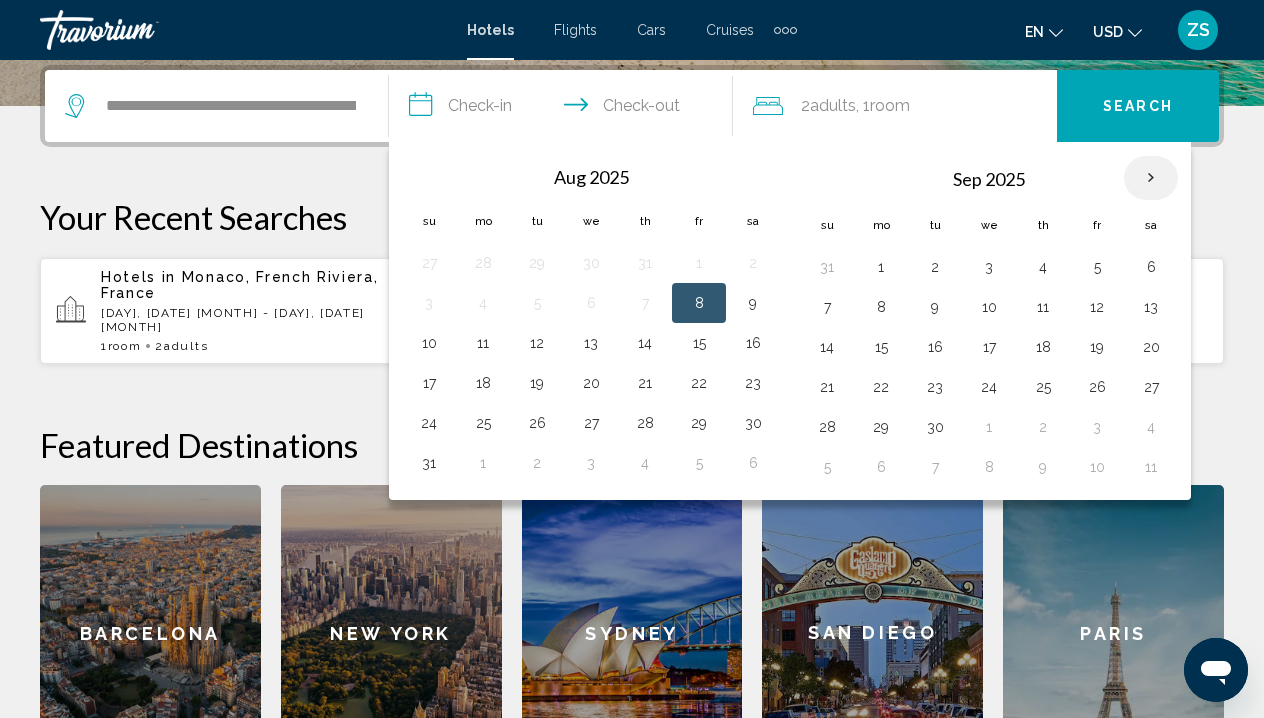 click at bounding box center [1151, 178] 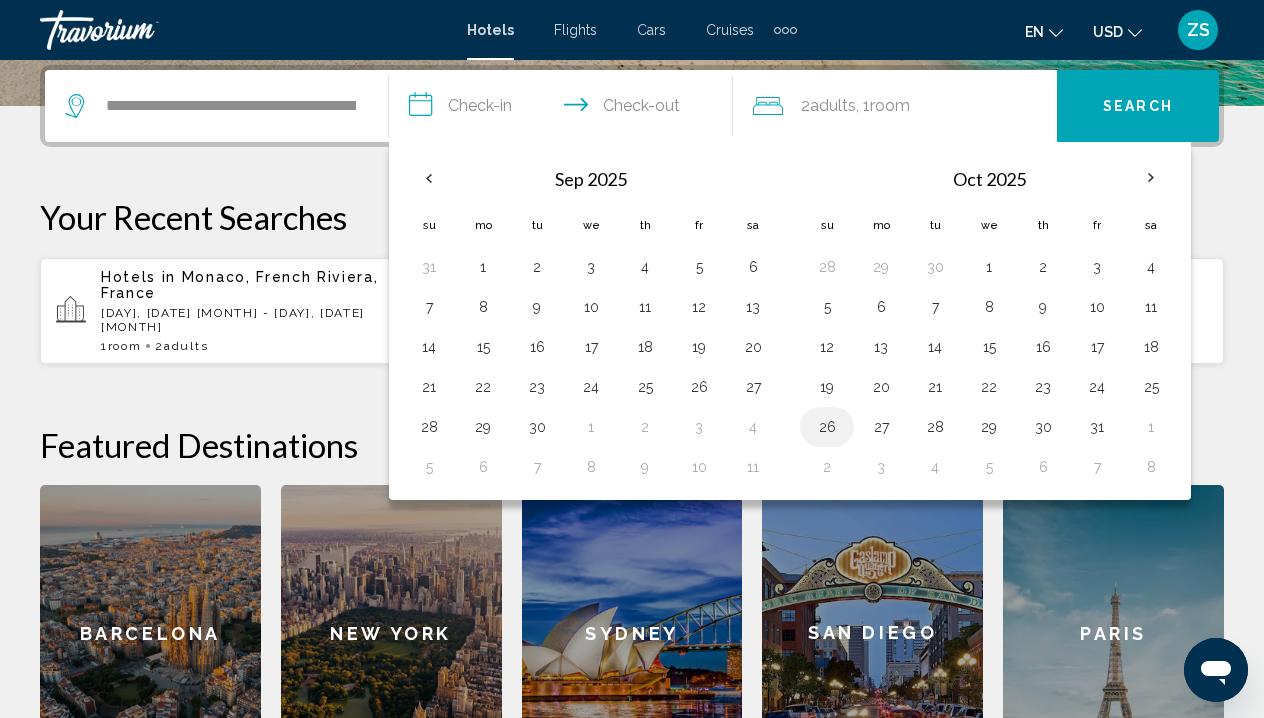click on "26" at bounding box center (827, 427) 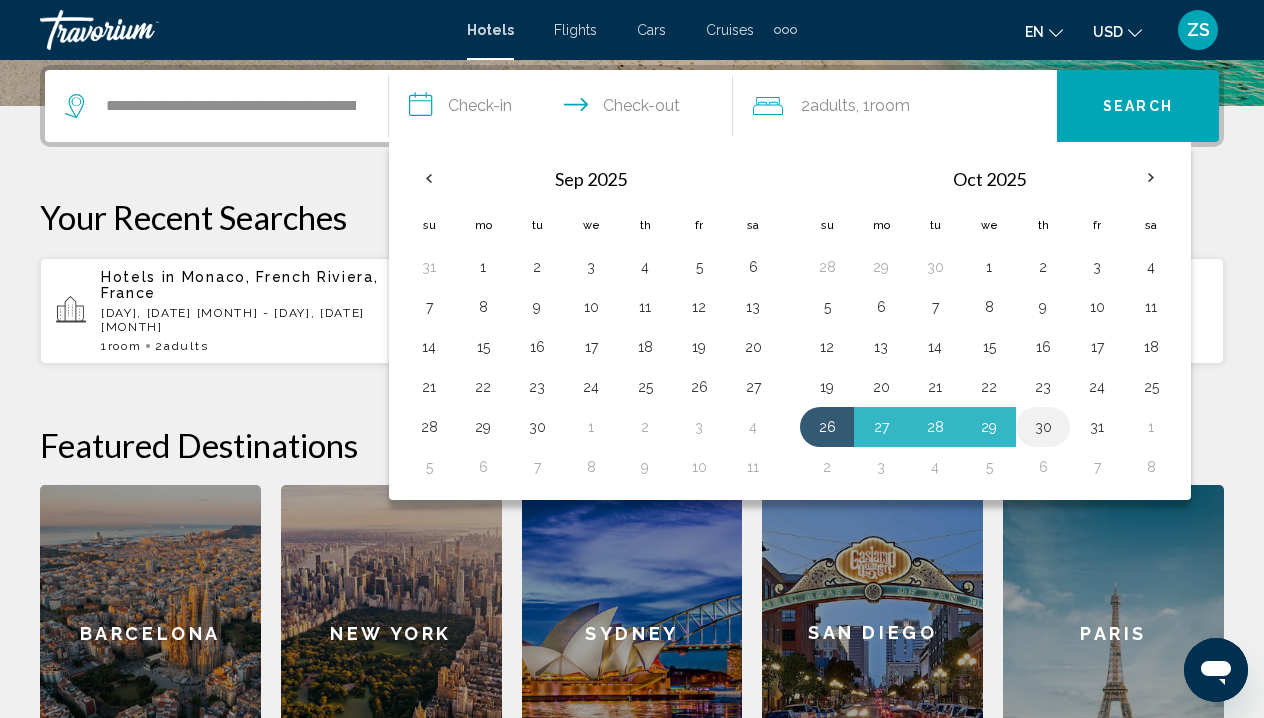 click on "30" at bounding box center [1043, 427] 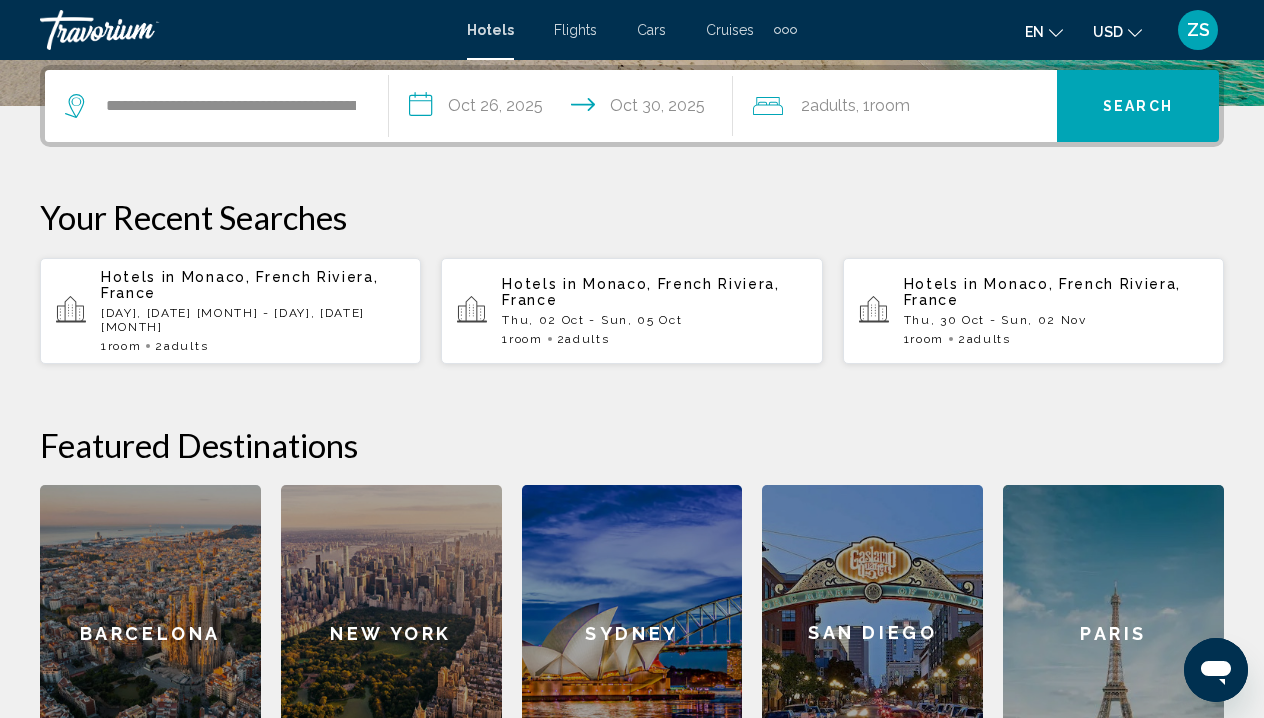 click on "2  Adult Adults , 1  Room rooms" 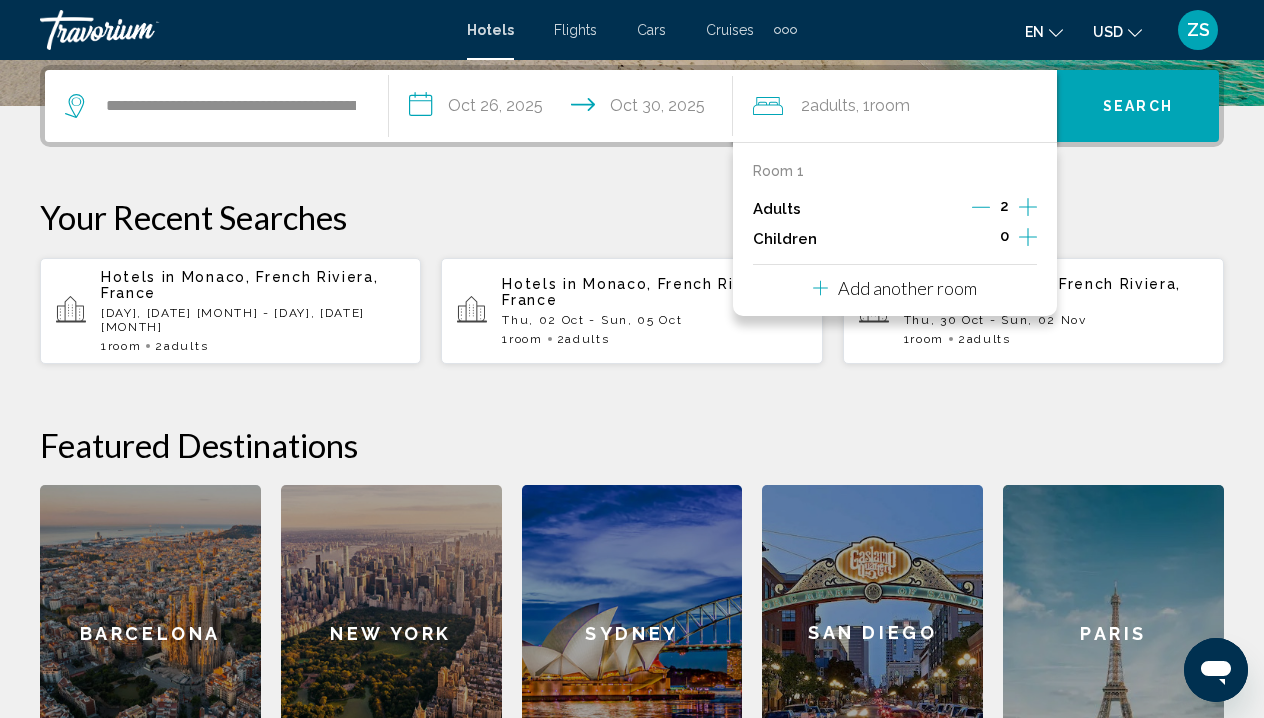 click on "**********" at bounding box center [632, 423] 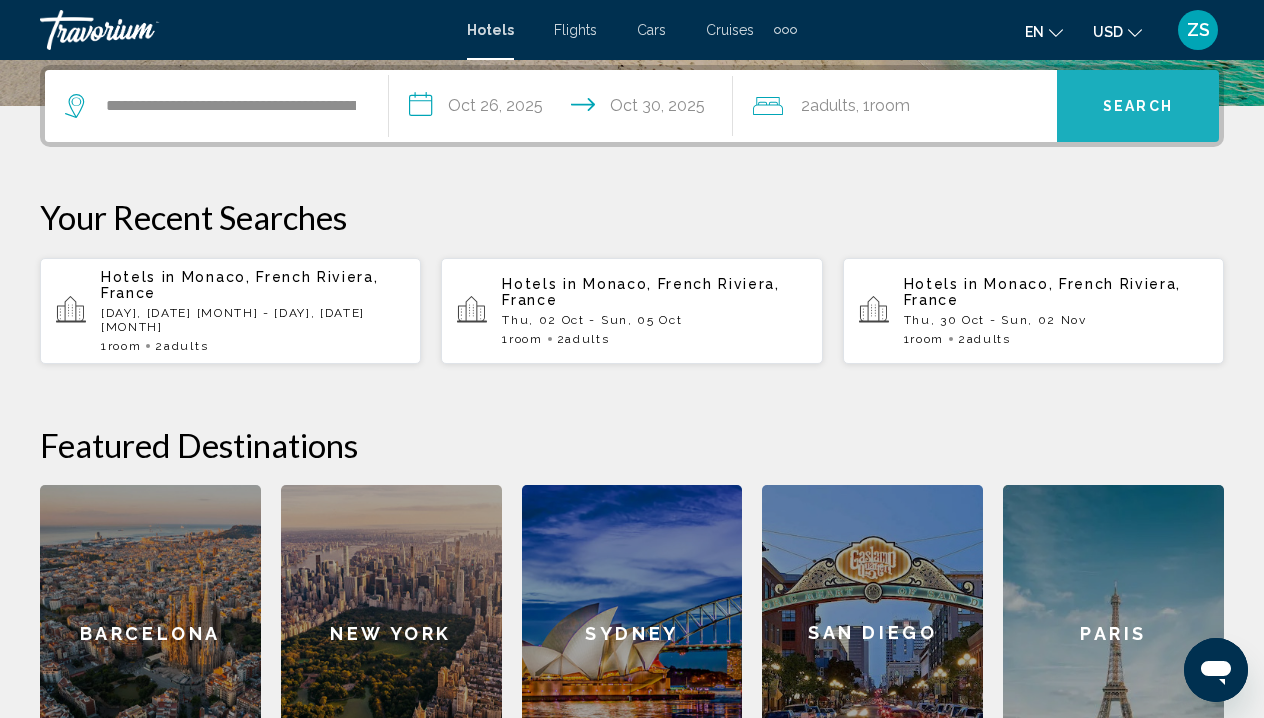 click on "Search" at bounding box center [1138, 107] 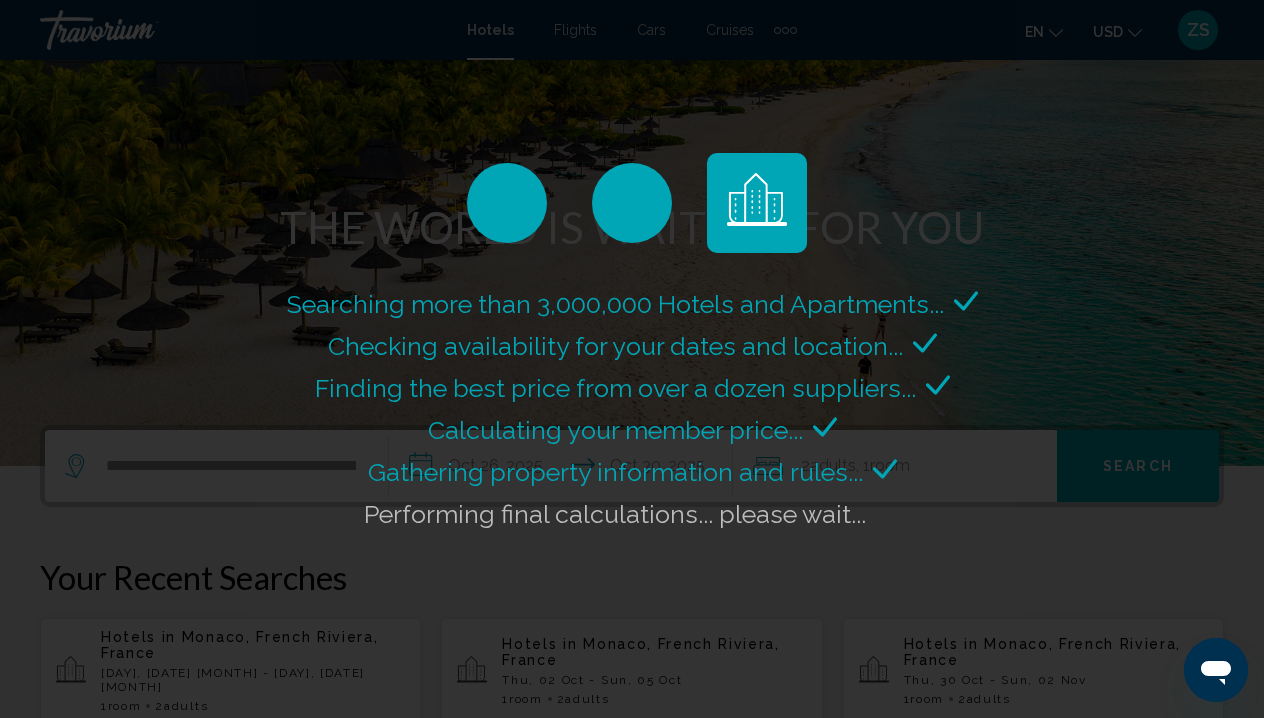 scroll, scrollTop: 133, scrollLeft: 0, axis: vertical 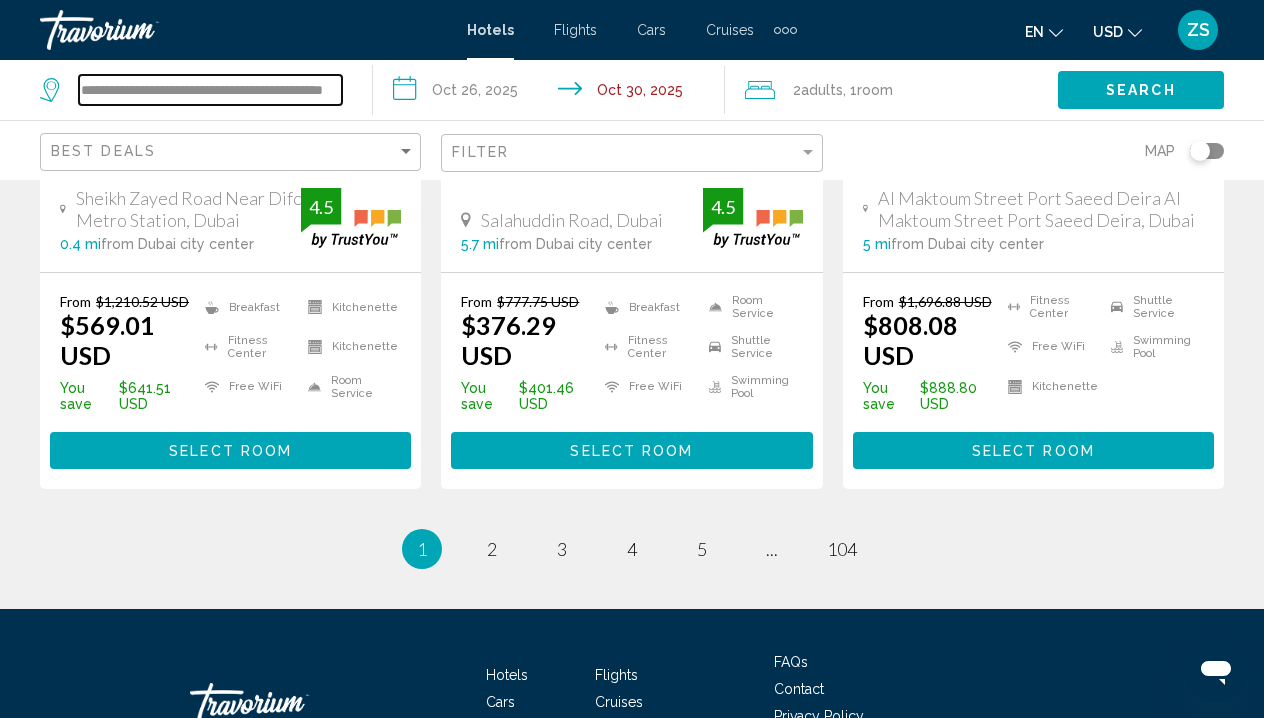 click on "**********" at bounding box center [210, 90] 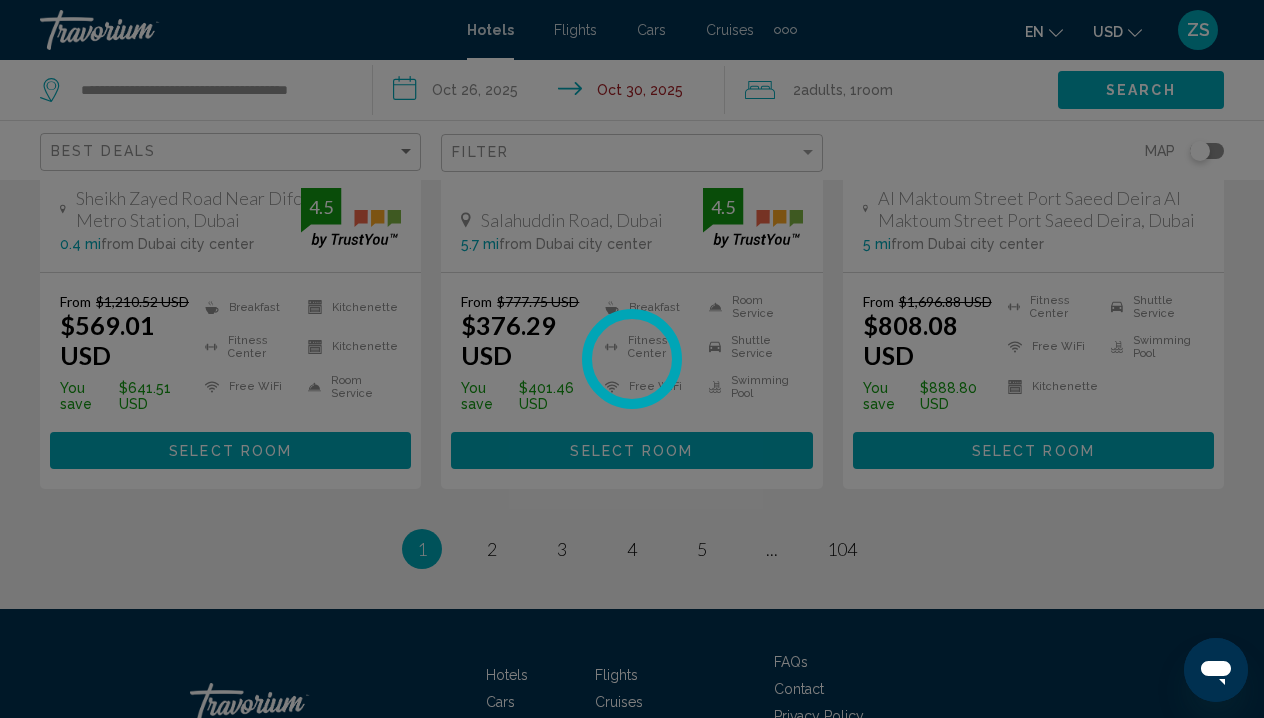 click at bounding box center [632, 359] 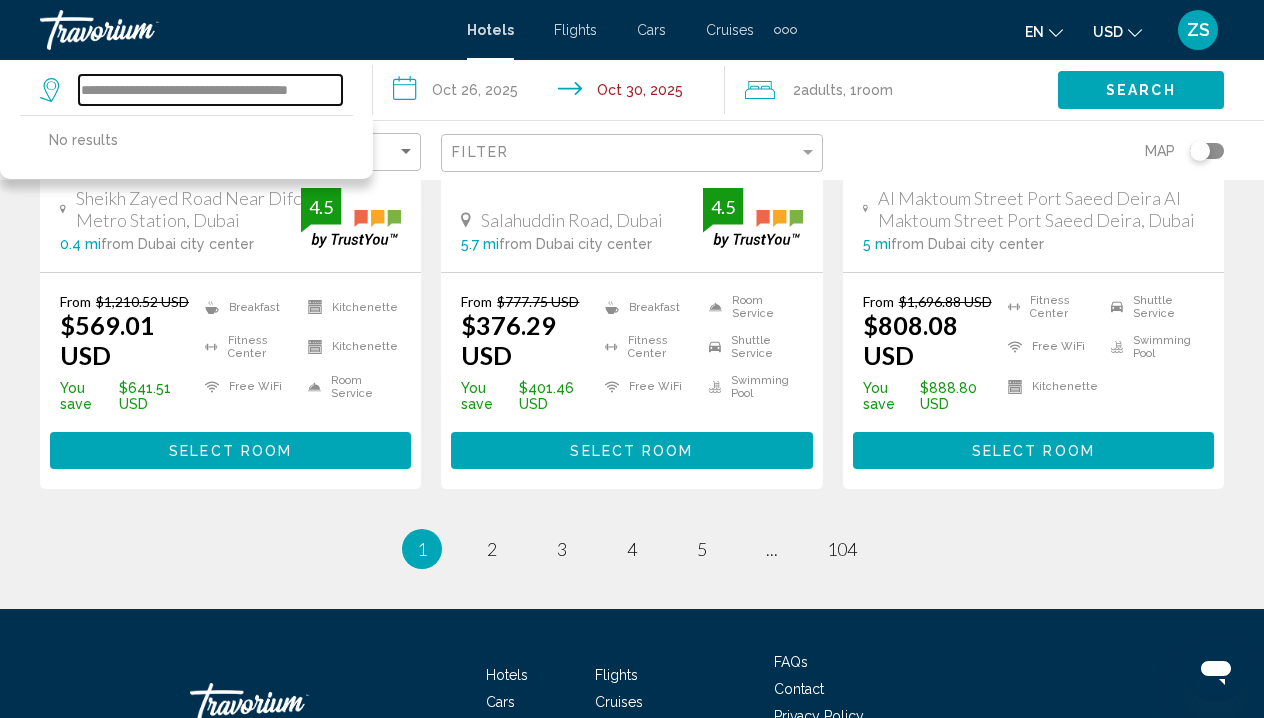 click on "**********" at bounding box center (210, 90) 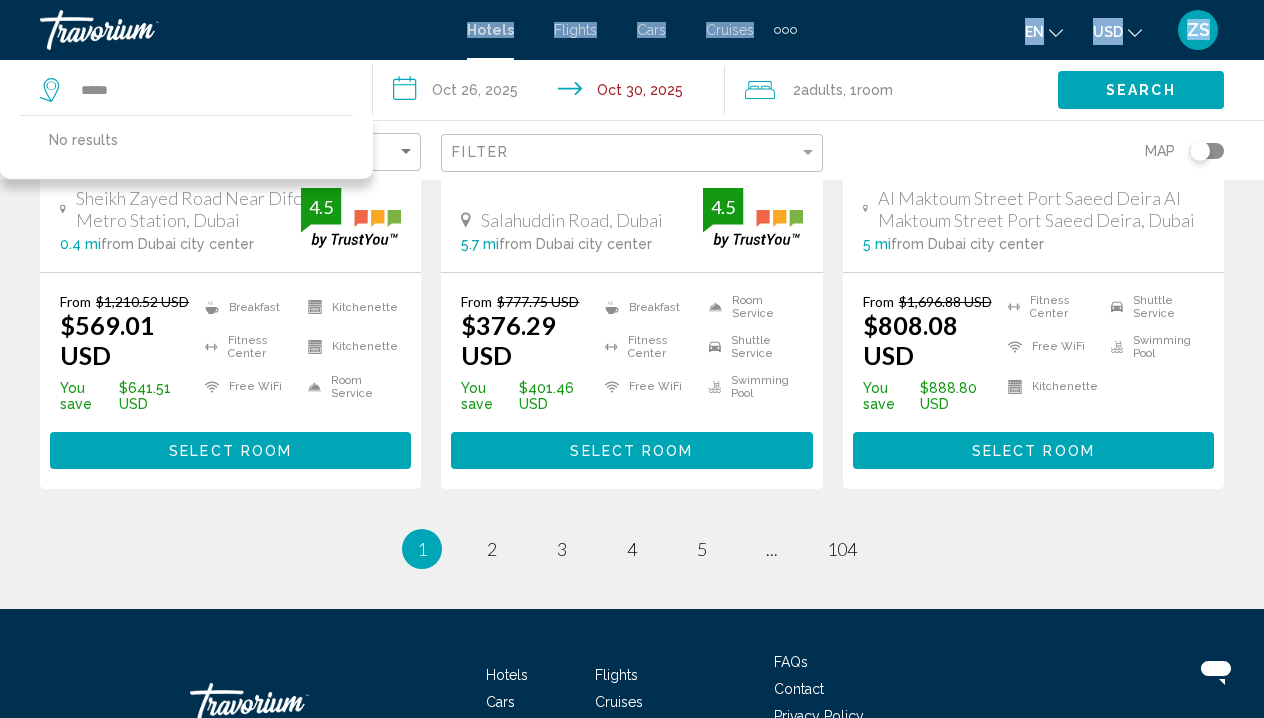 click on "**********" at bounding box center [632, -2490] 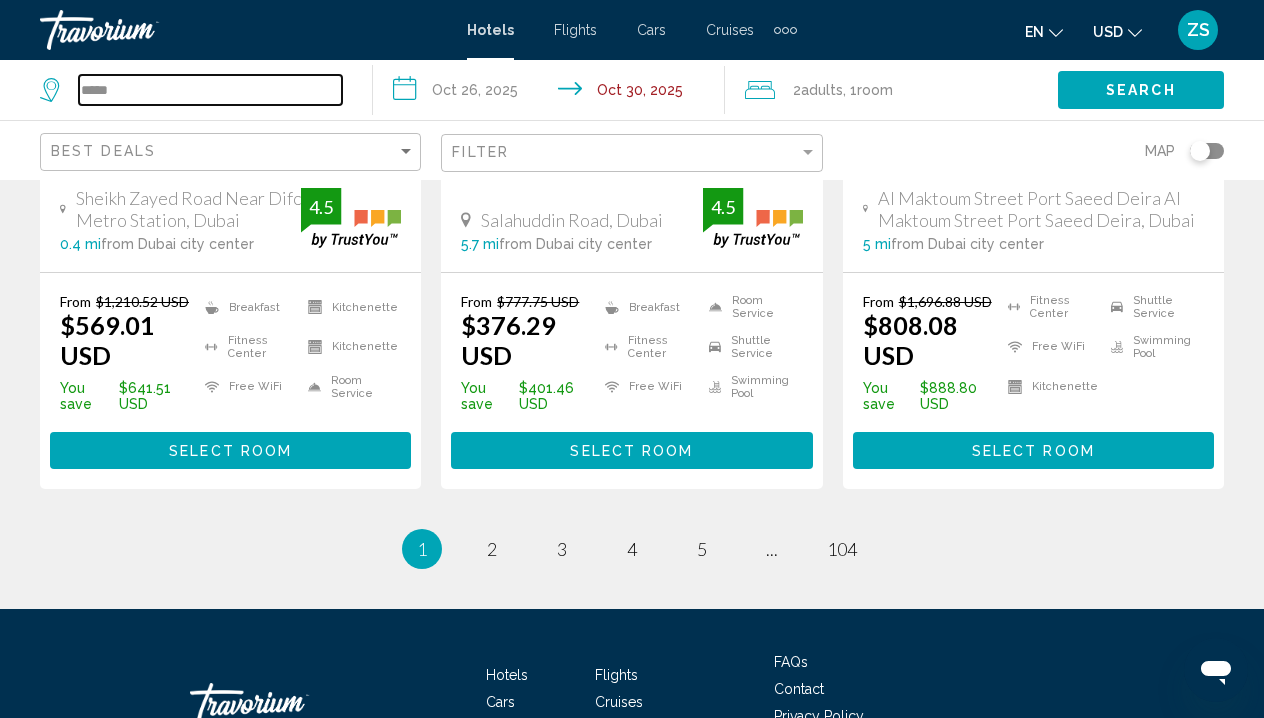 click on "*****" at bounding box center (210, 90) 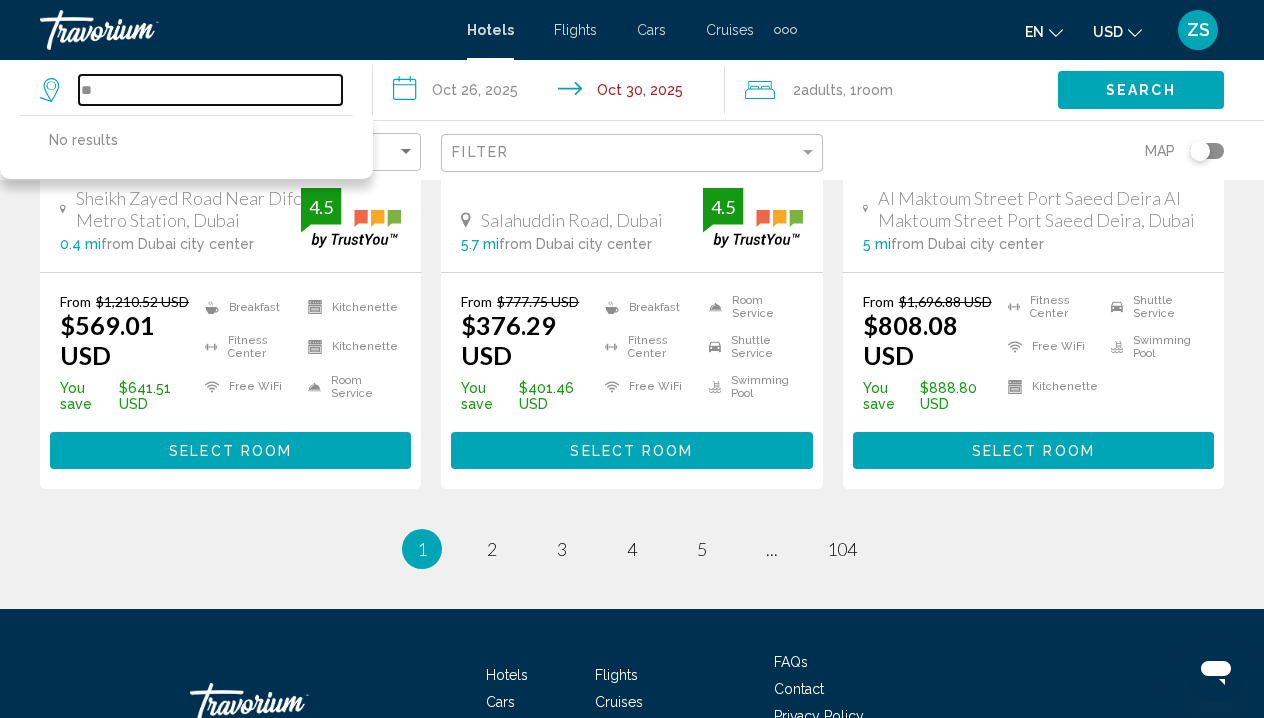type on "*" 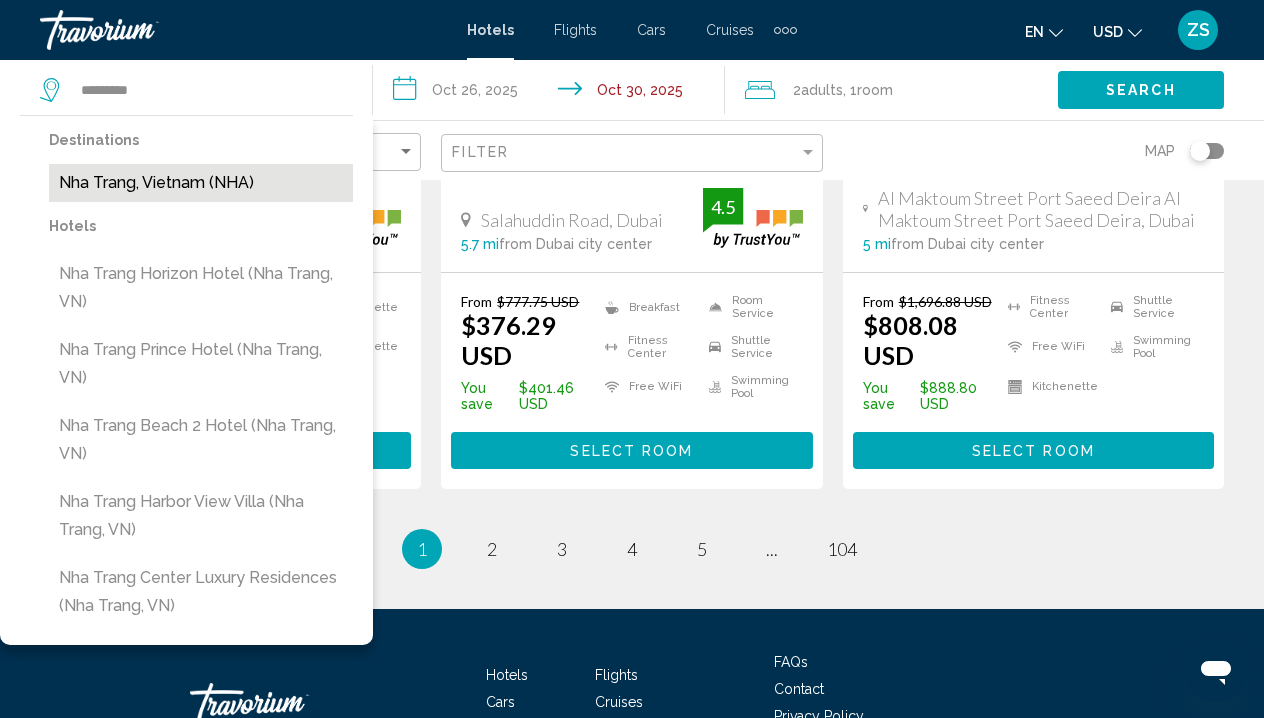 click on "Nha Trang, Vietnam (NHA)" at bounding box center [201, 183] 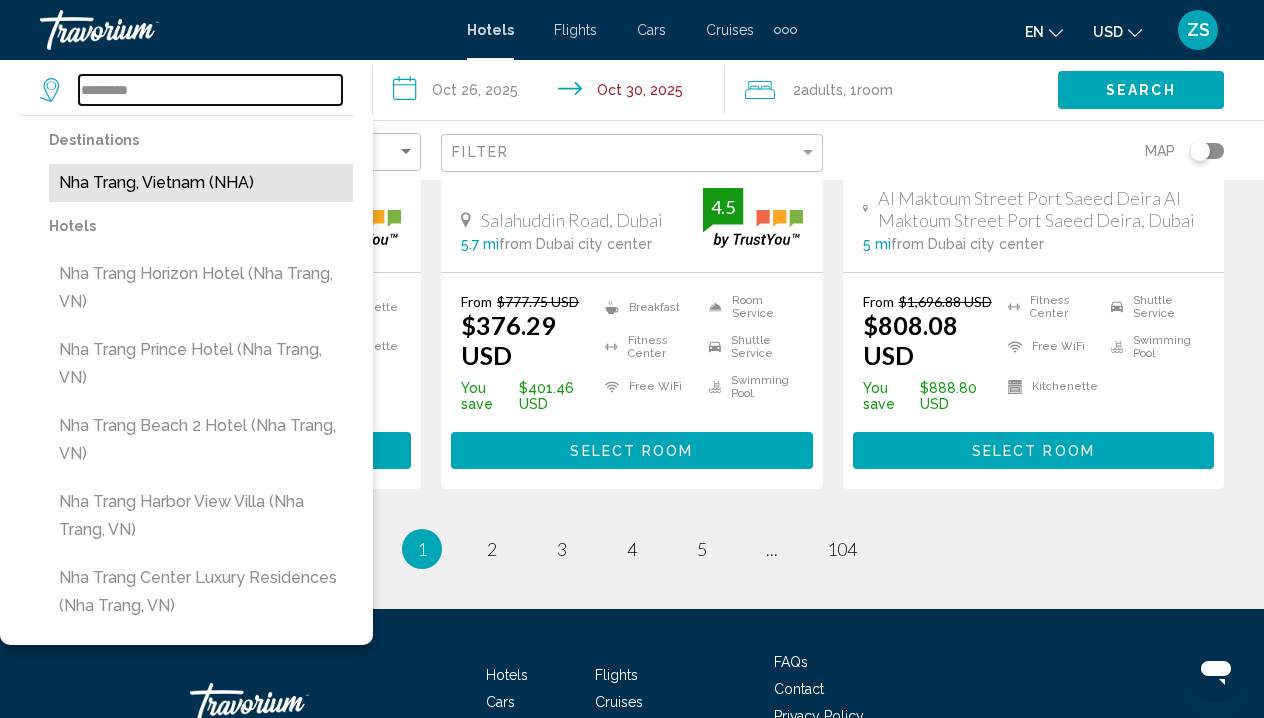 type on "**********" 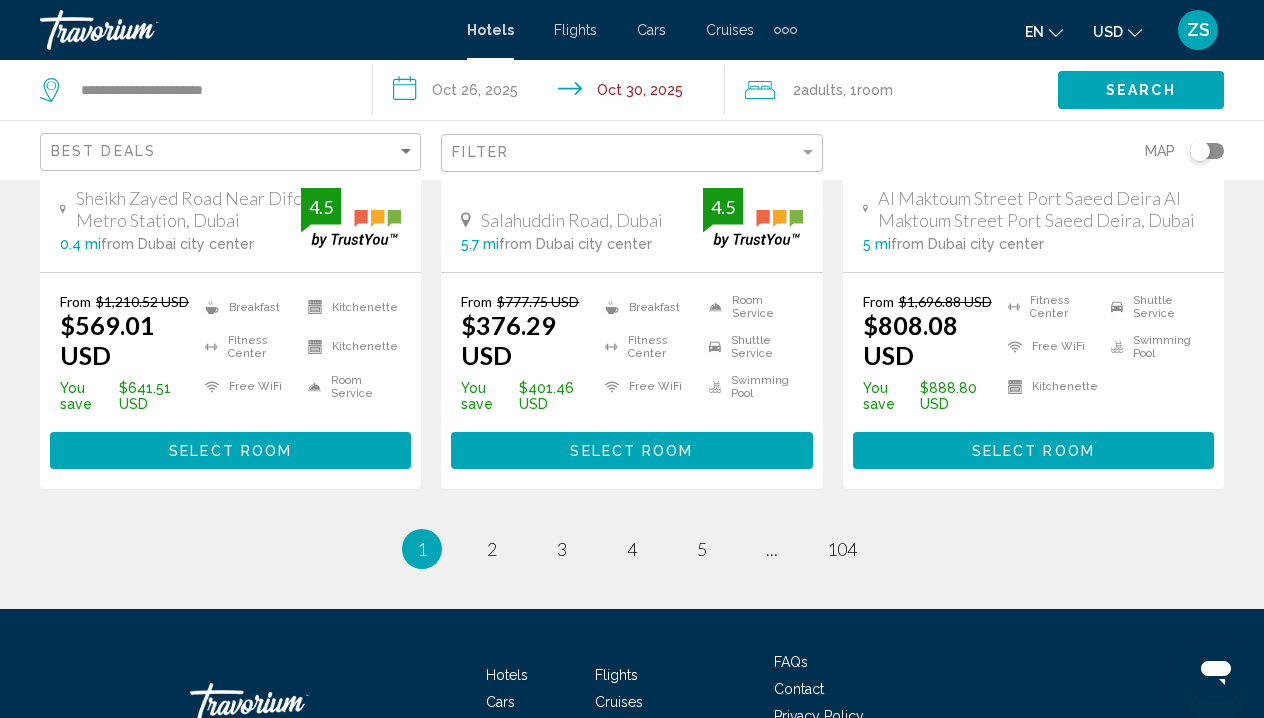 click on "**********" at bounding box center [553, 93] 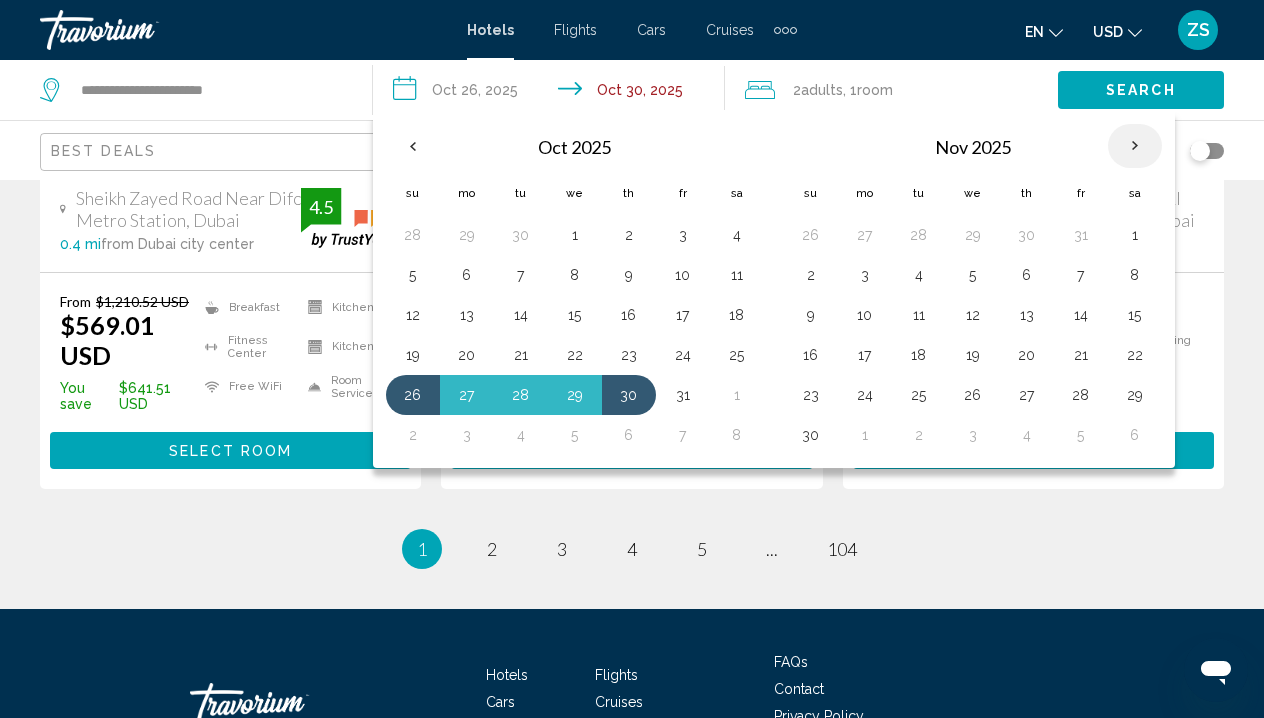 click at bounding box center (1135, 146) 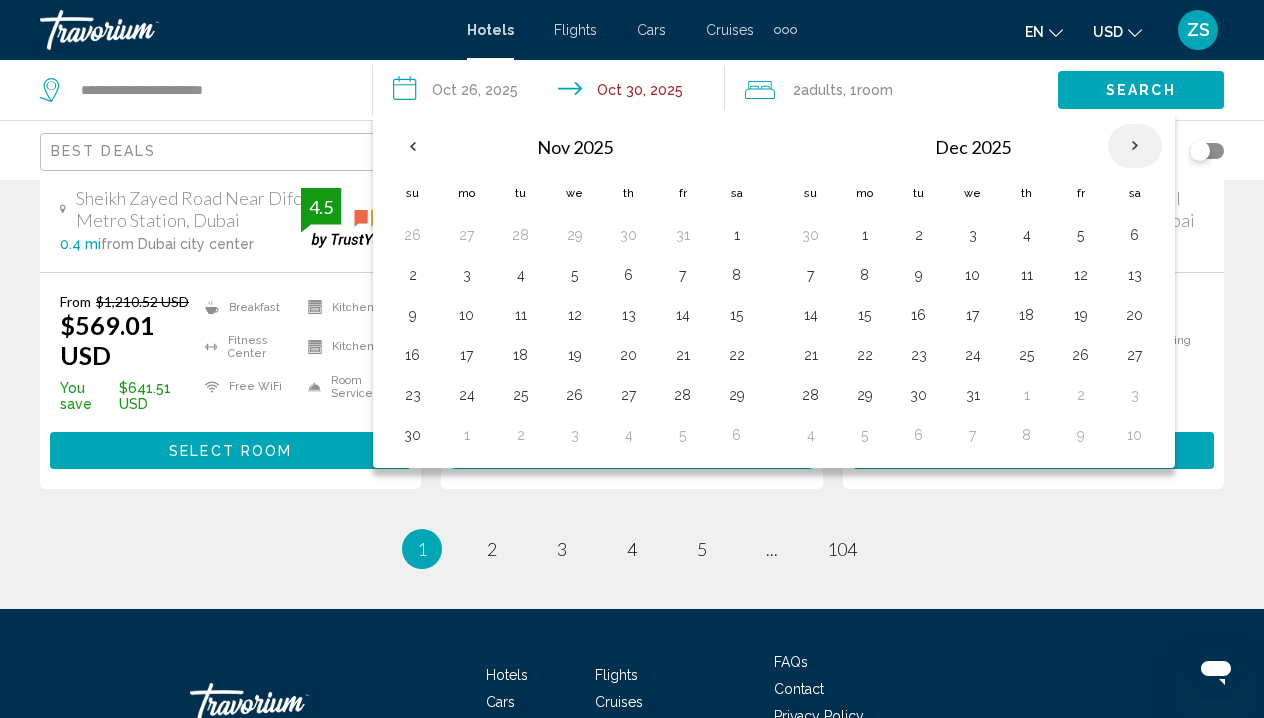 click at bounding box center [1135, 146] 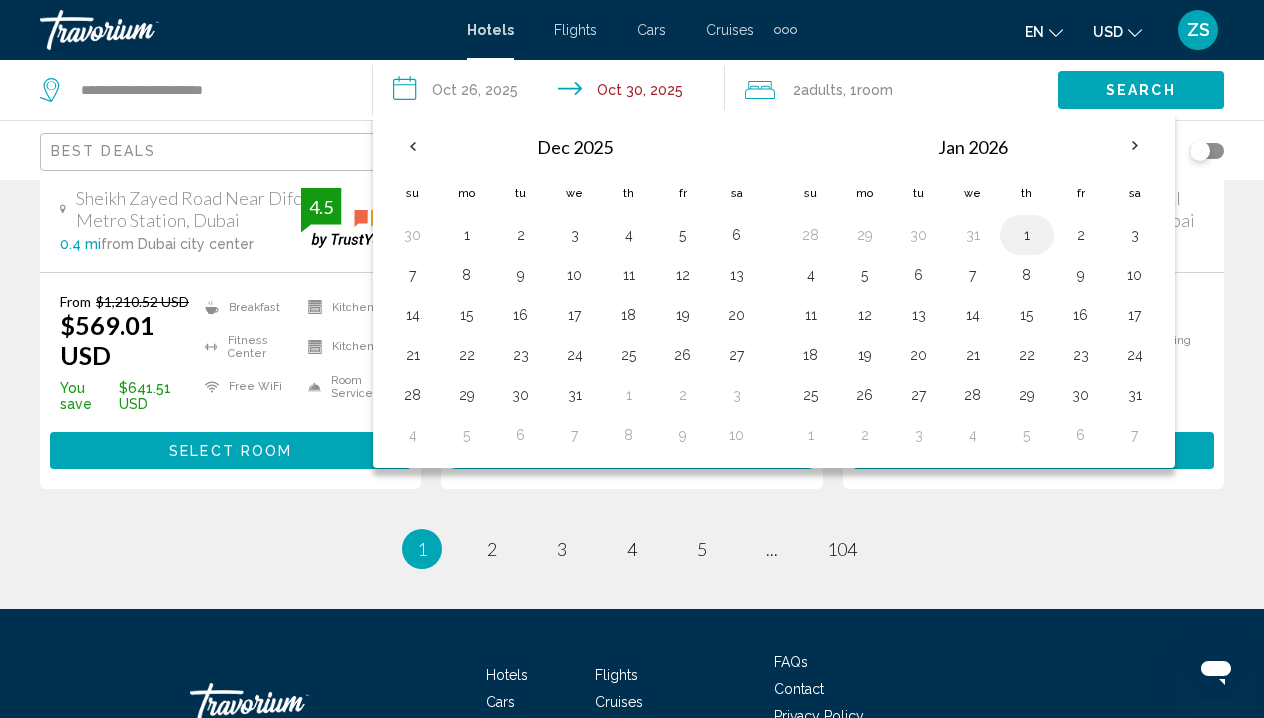 click on "1" at bounding box center [1027, 235] 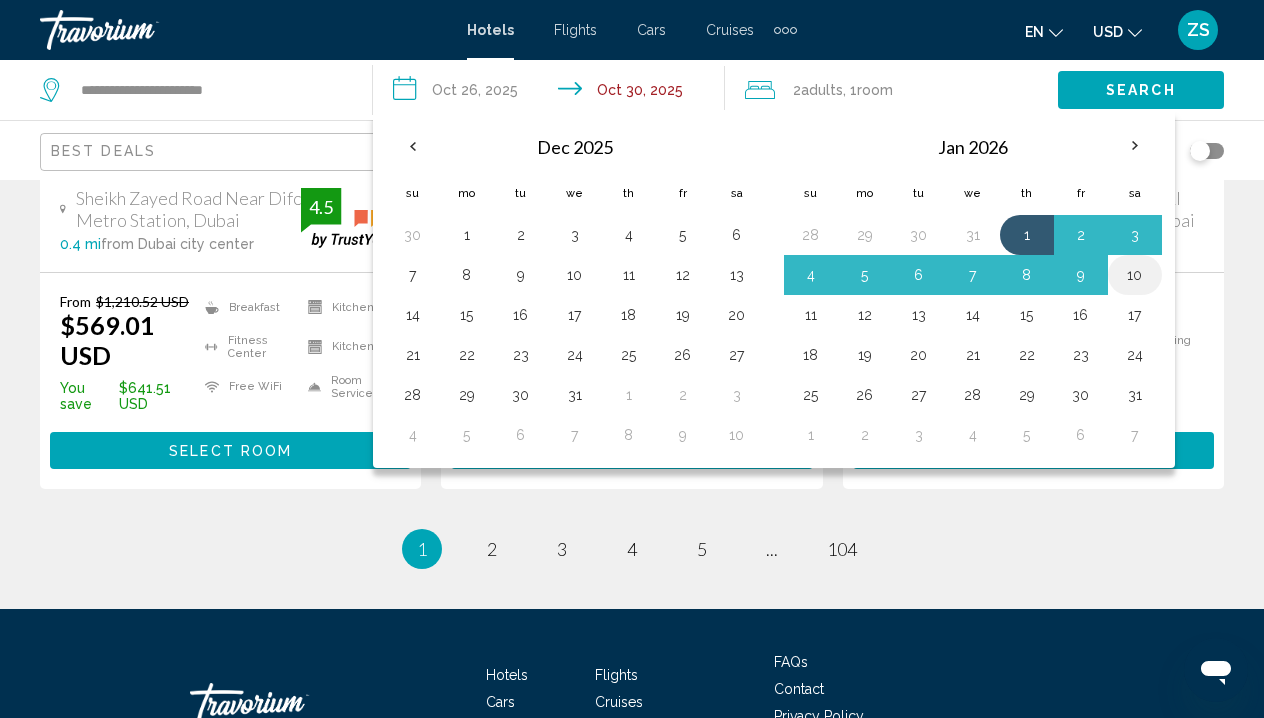click on "10" at bounding box center [1135, 275] 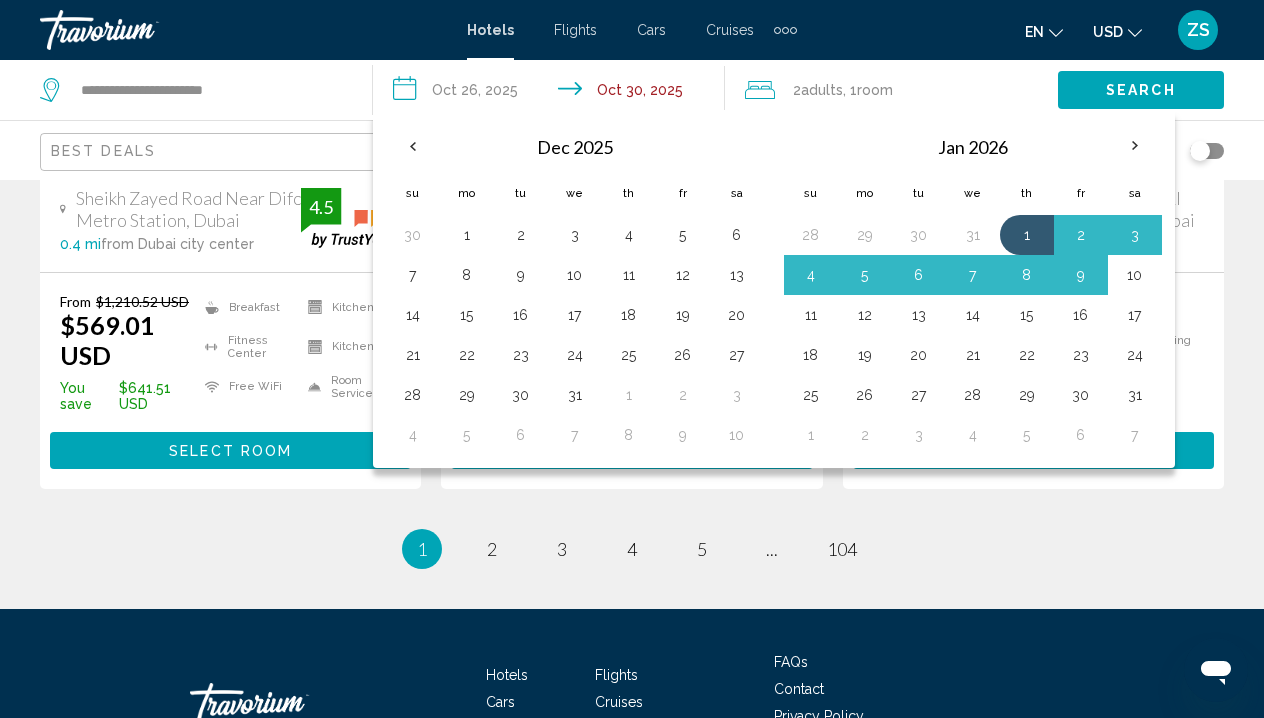 type on "**********" 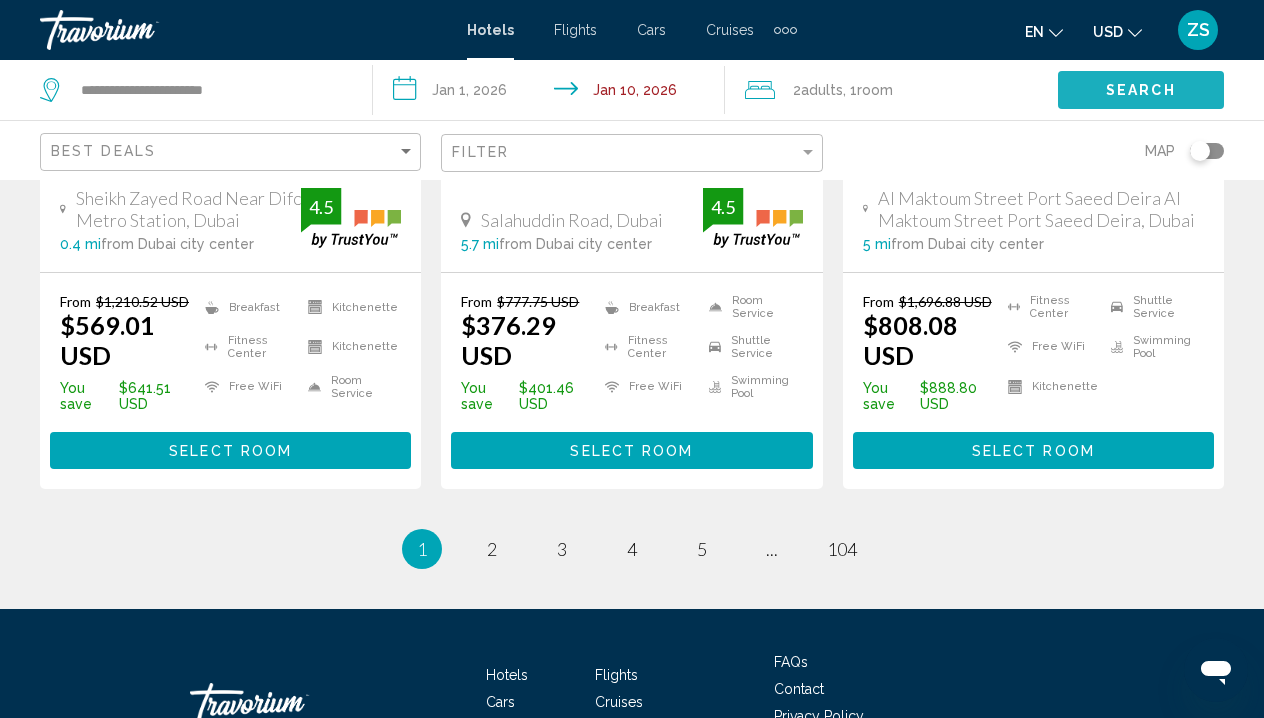 click on "Search" 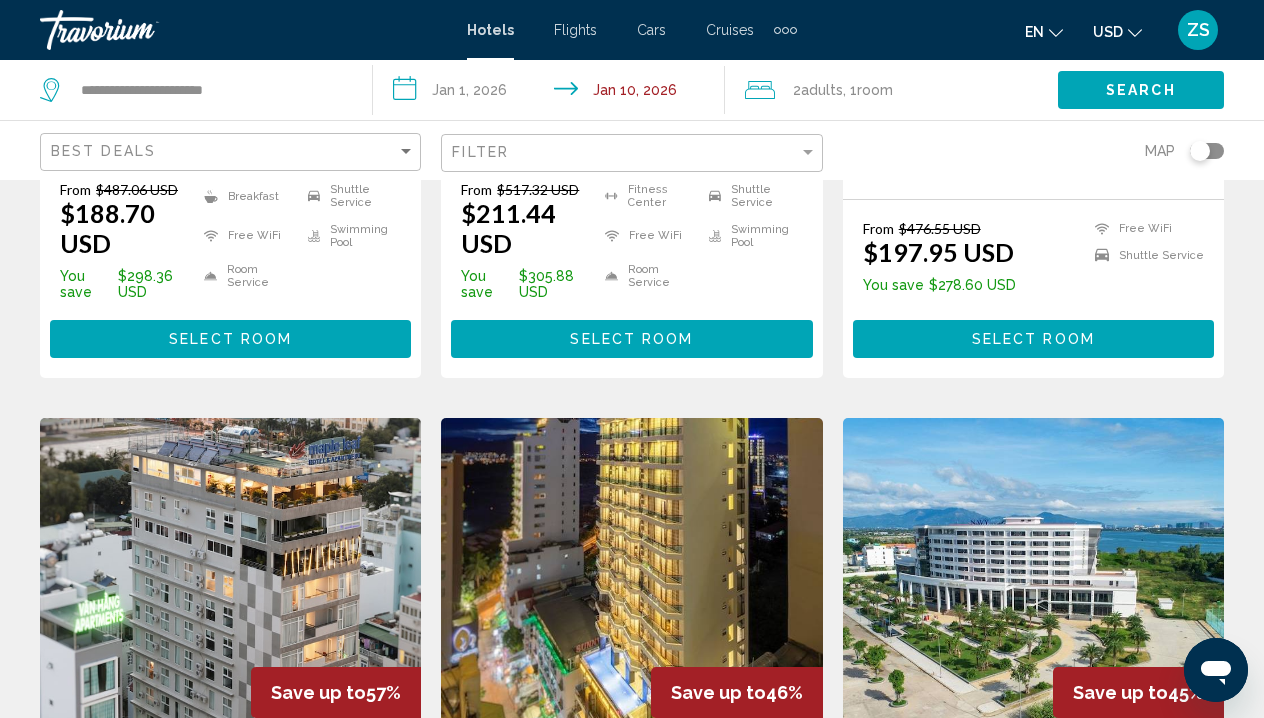 scroll, scrollTop: 1373, scrollLeft: 0, axis: vertical 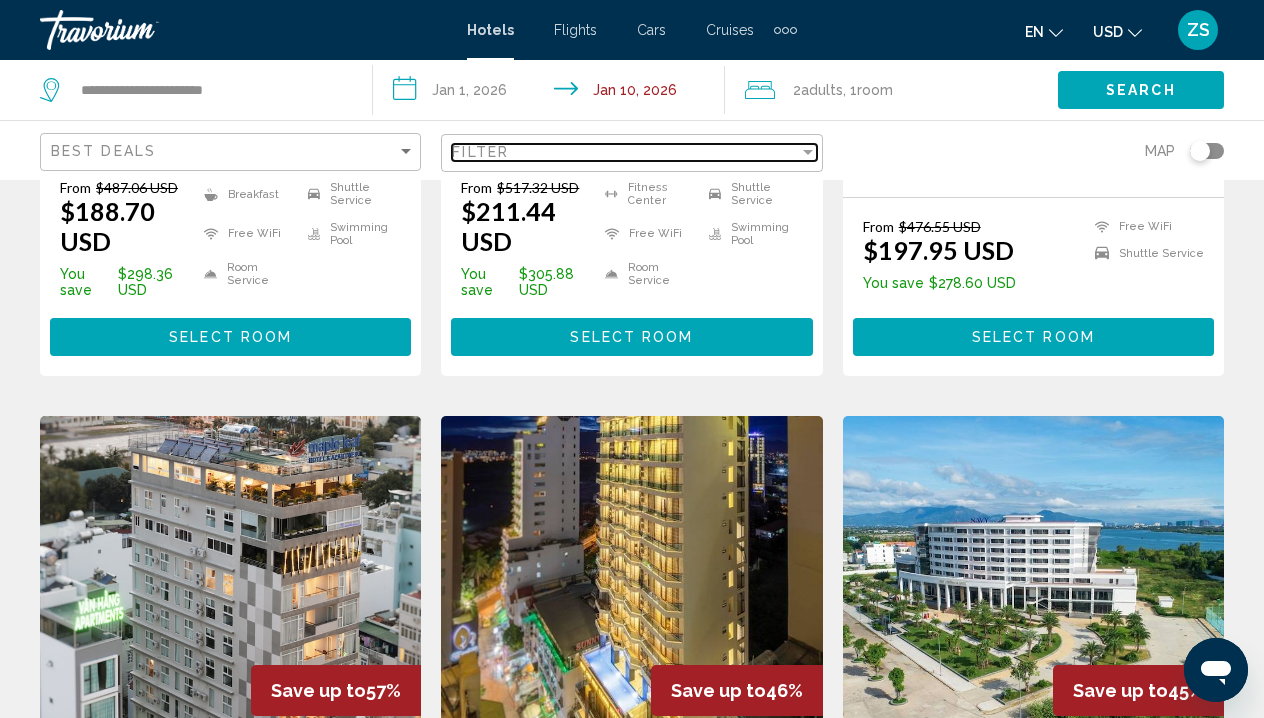 click at bounding box center (808, 152) 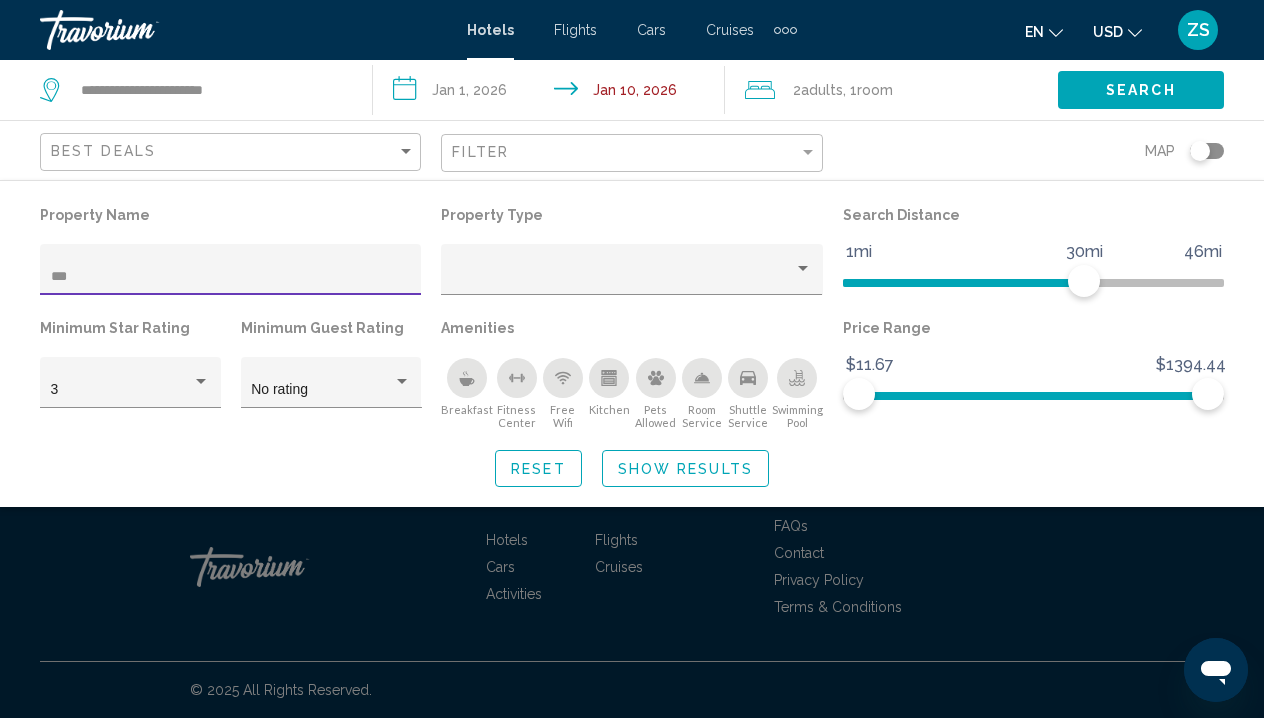 scroll, scrollTop: 612, scrollLeft: 0, axis: vertical 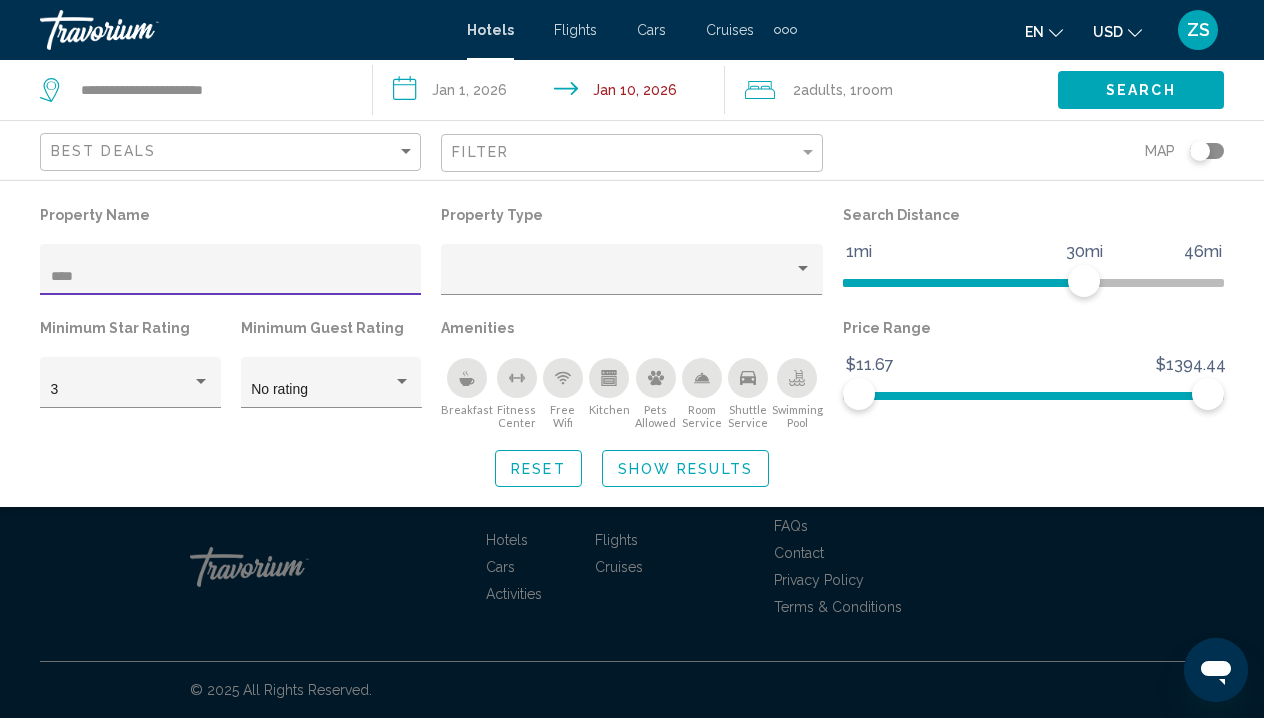 type on "***" 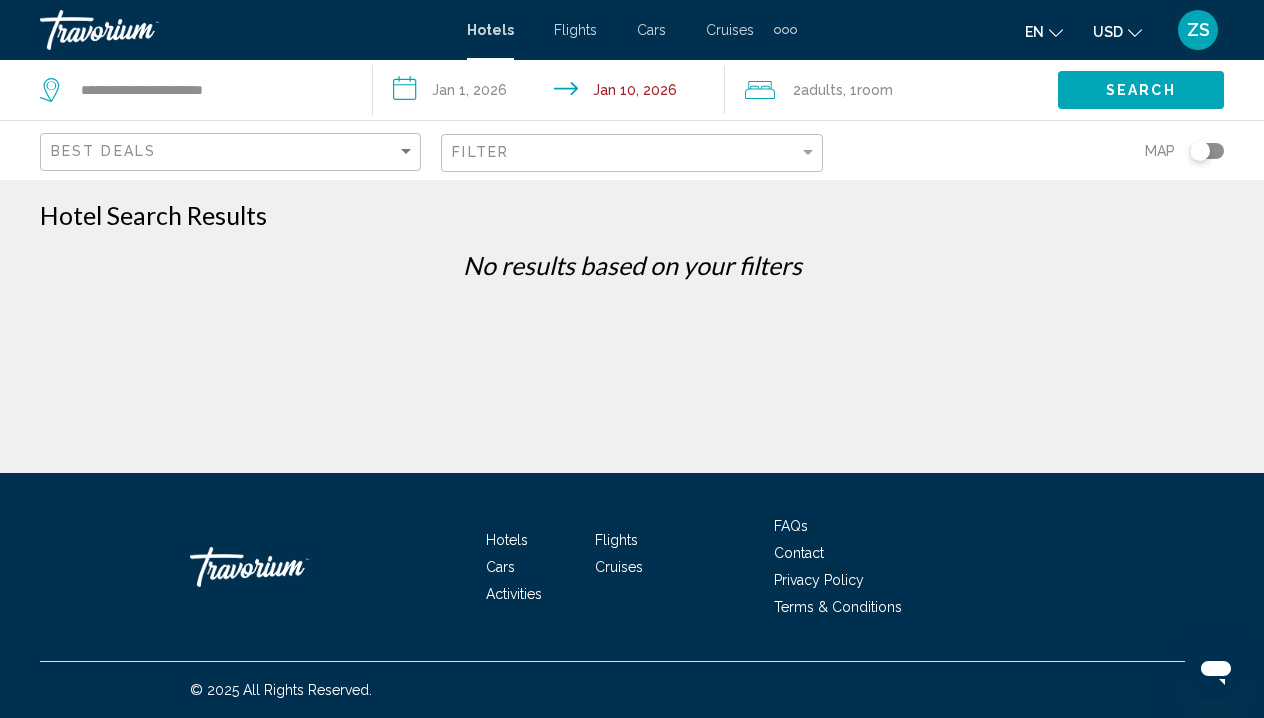 click on "Filter" 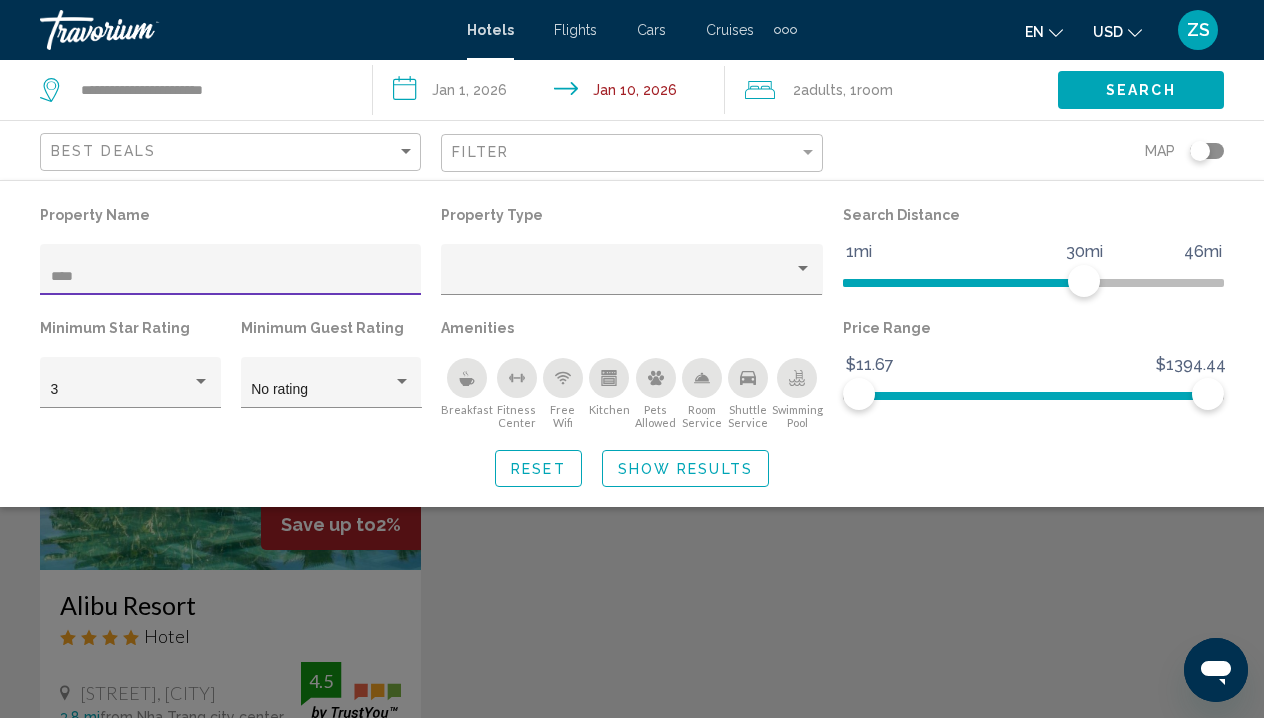 type on "***" 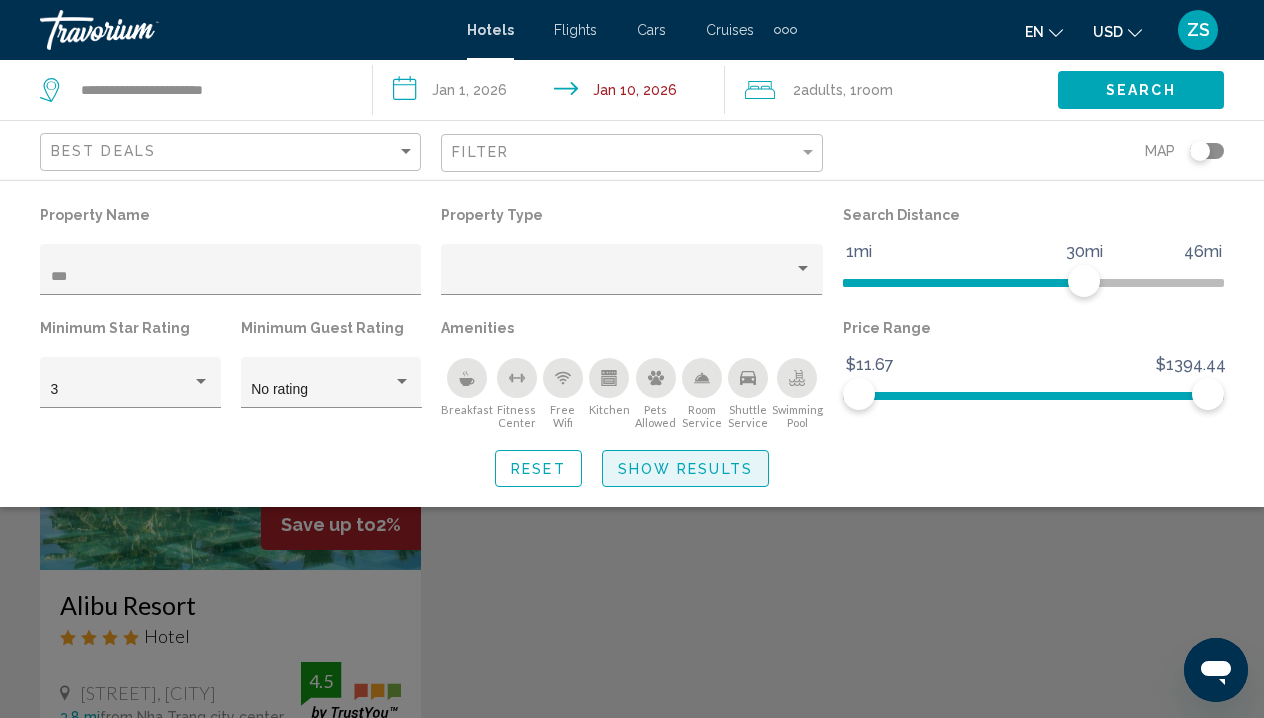 drag, startPoint x: 90, startPoint y: 311, endPoint x: 697, endPoint y: 481, distance: 630.35626 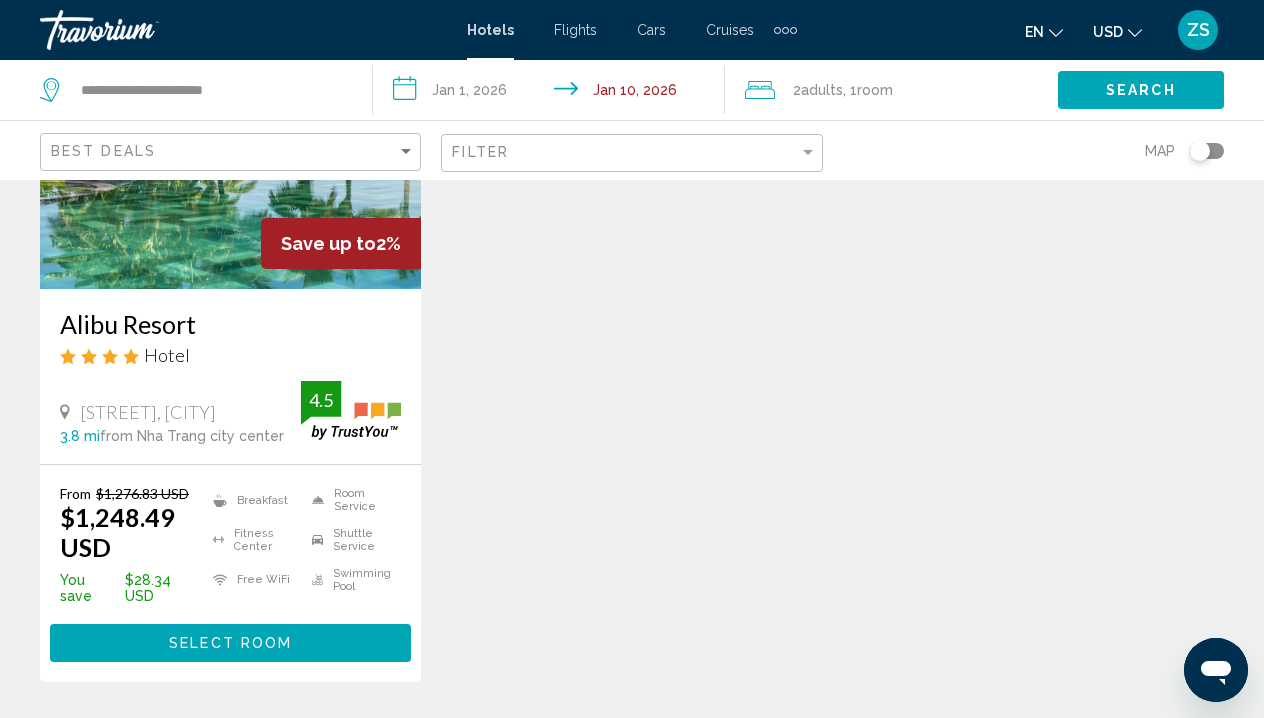 scroll, scrollTop: 282, scrollLeft: 0, axis: vertical 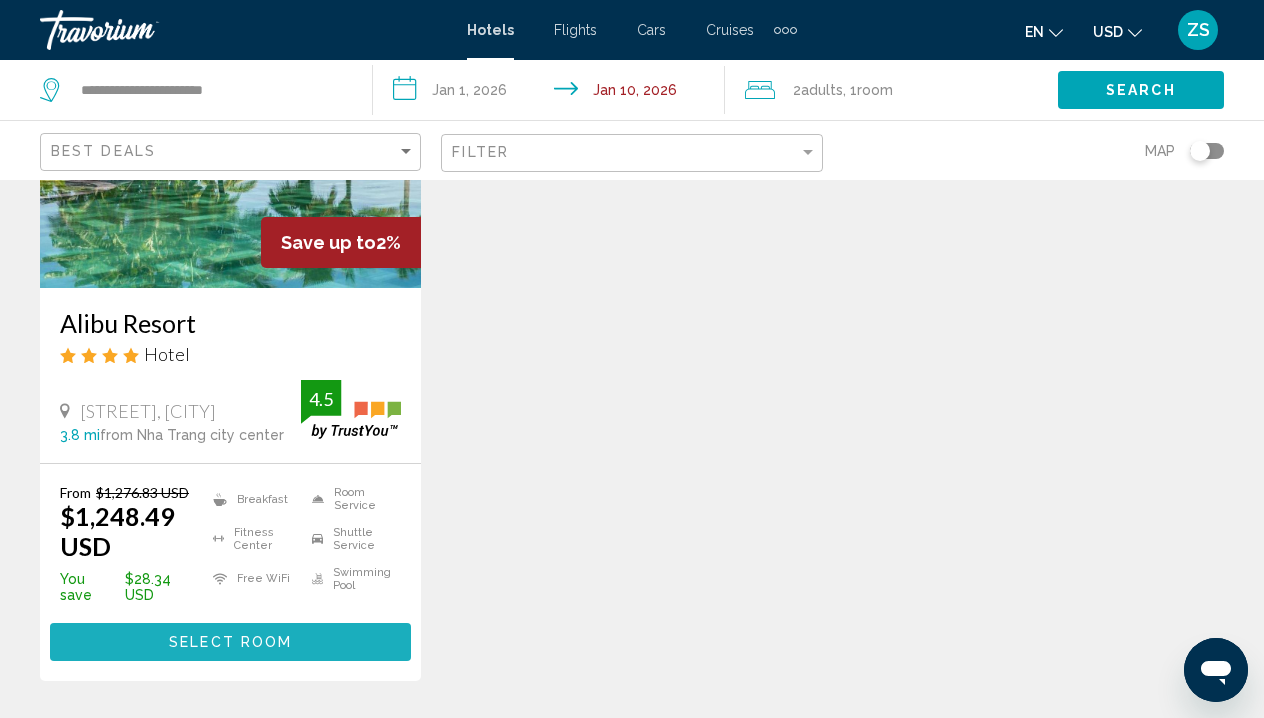 click on "Select Room" at bounding box center (230, 643) 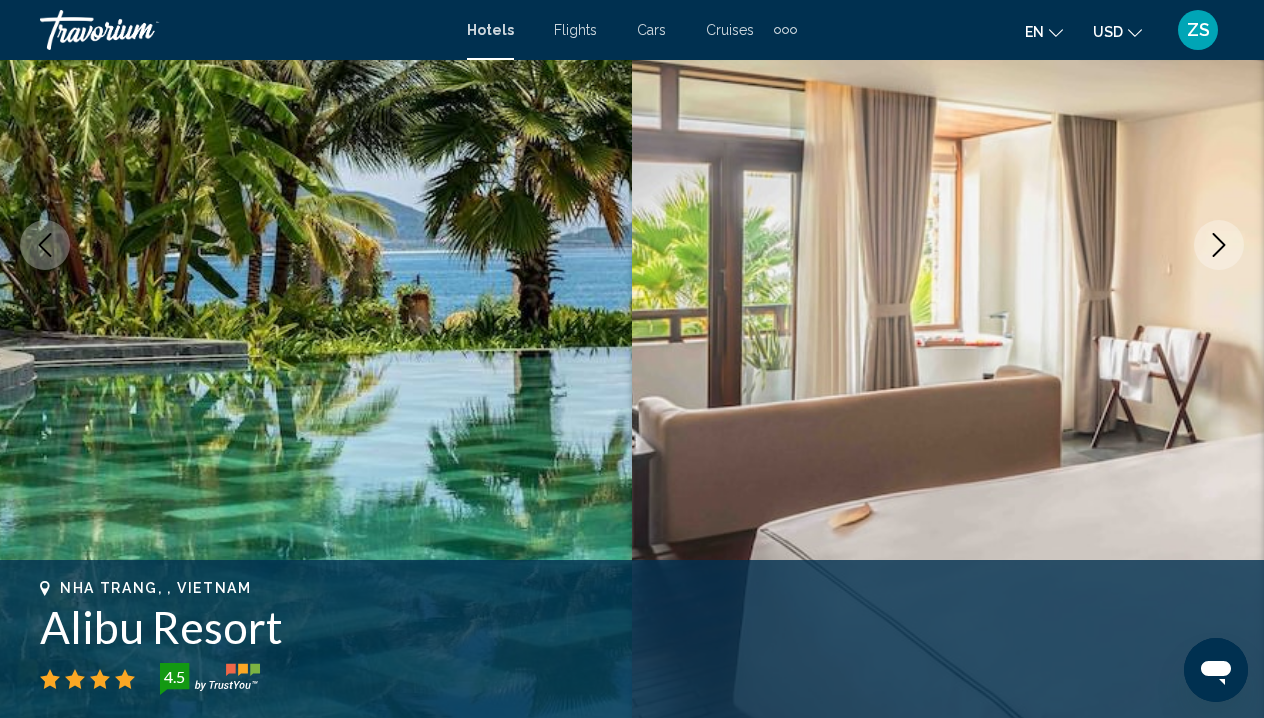 scroll, scrollTop: 312, scrollLeft: 0, axis: vertical 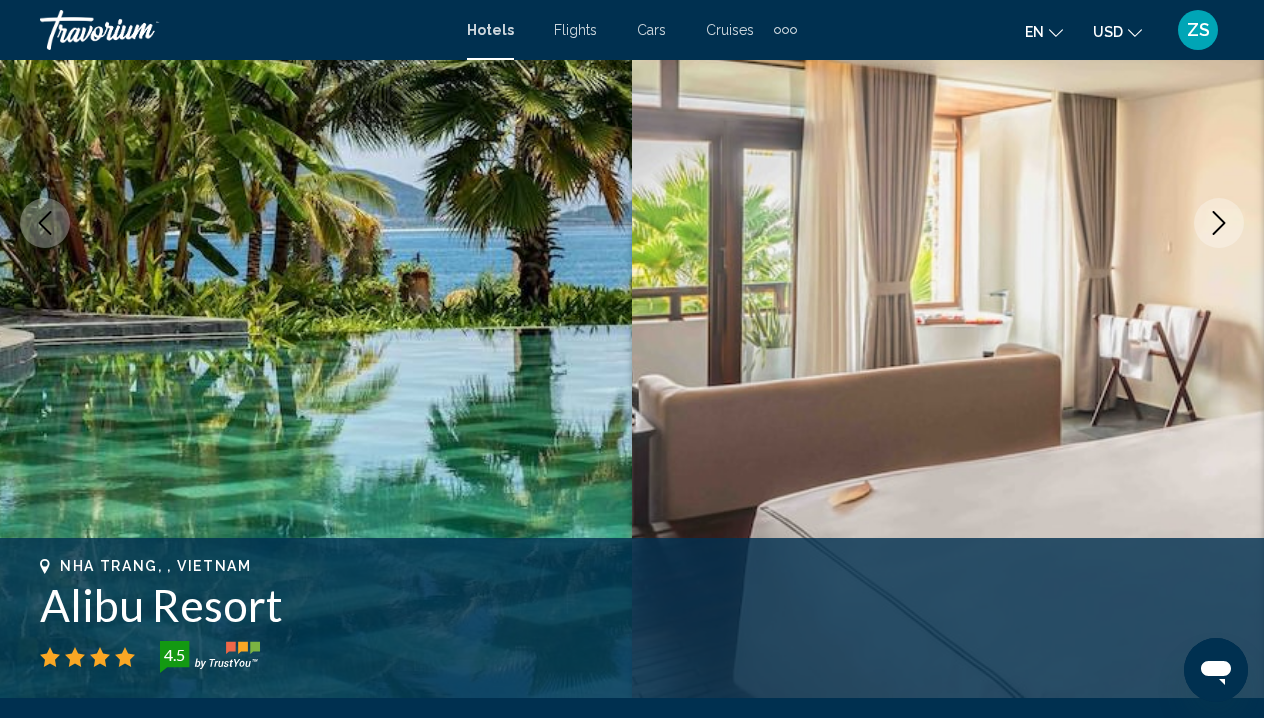 click 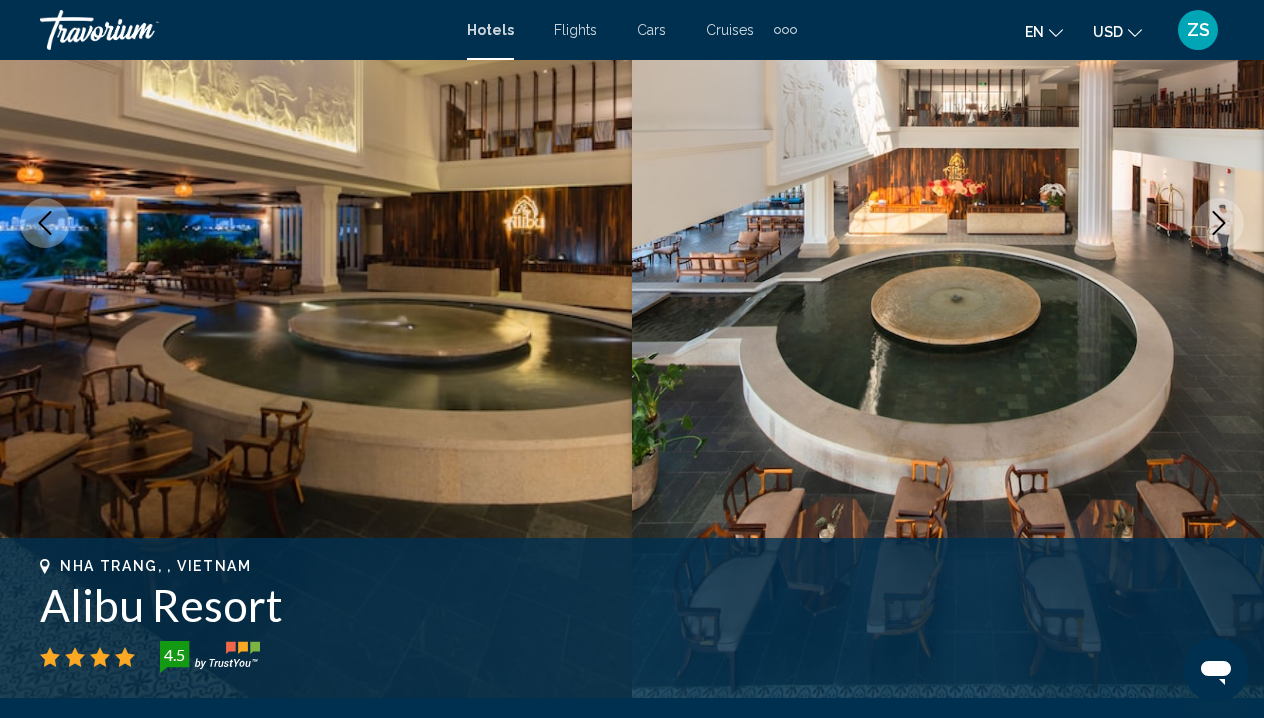 click 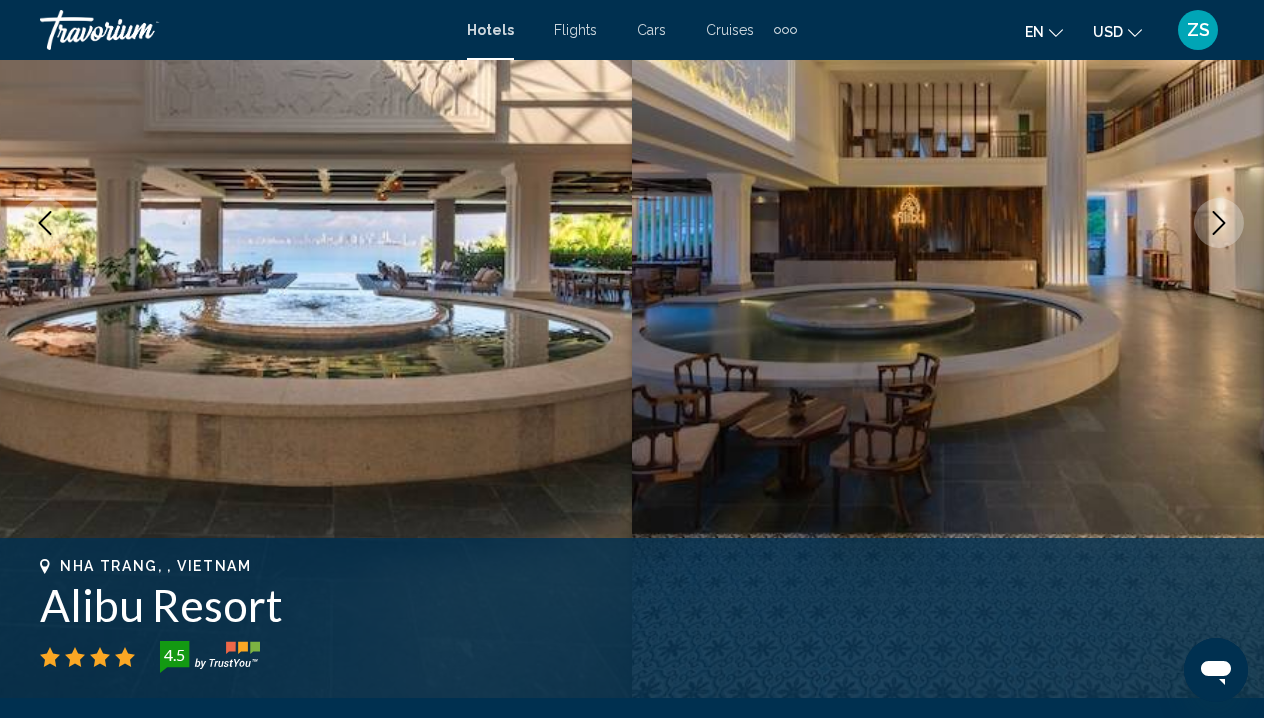 click 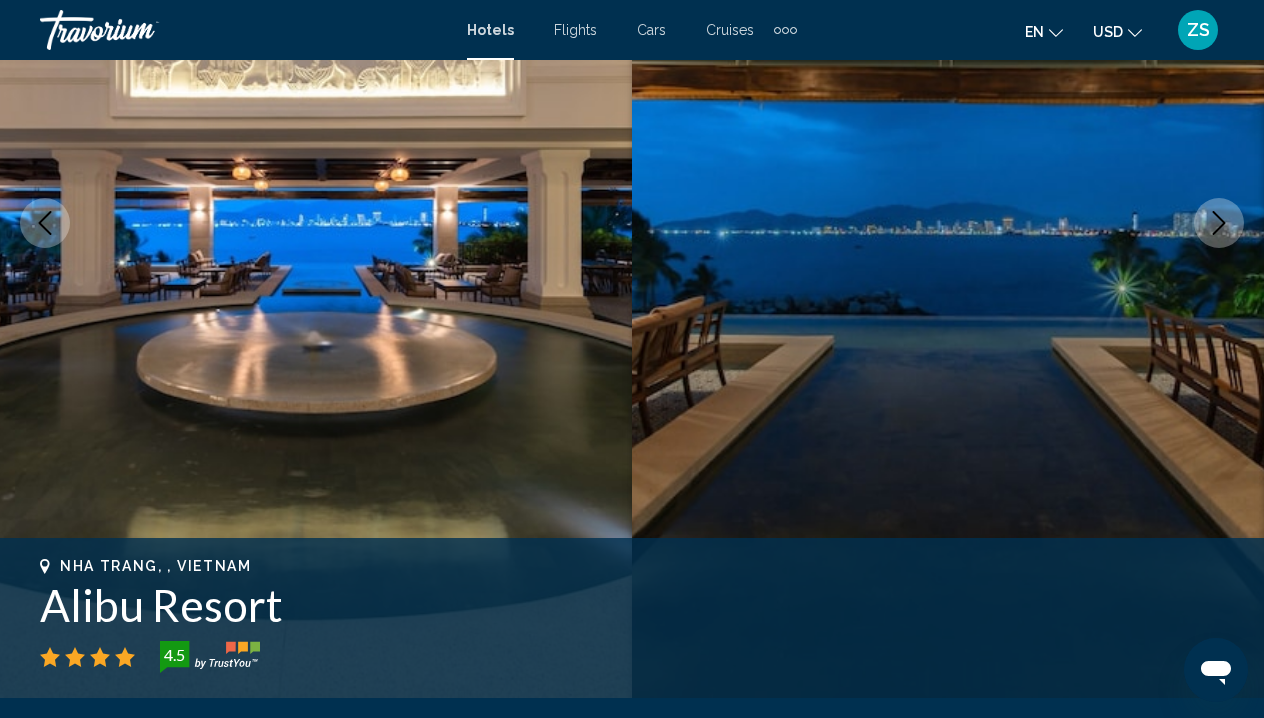 click 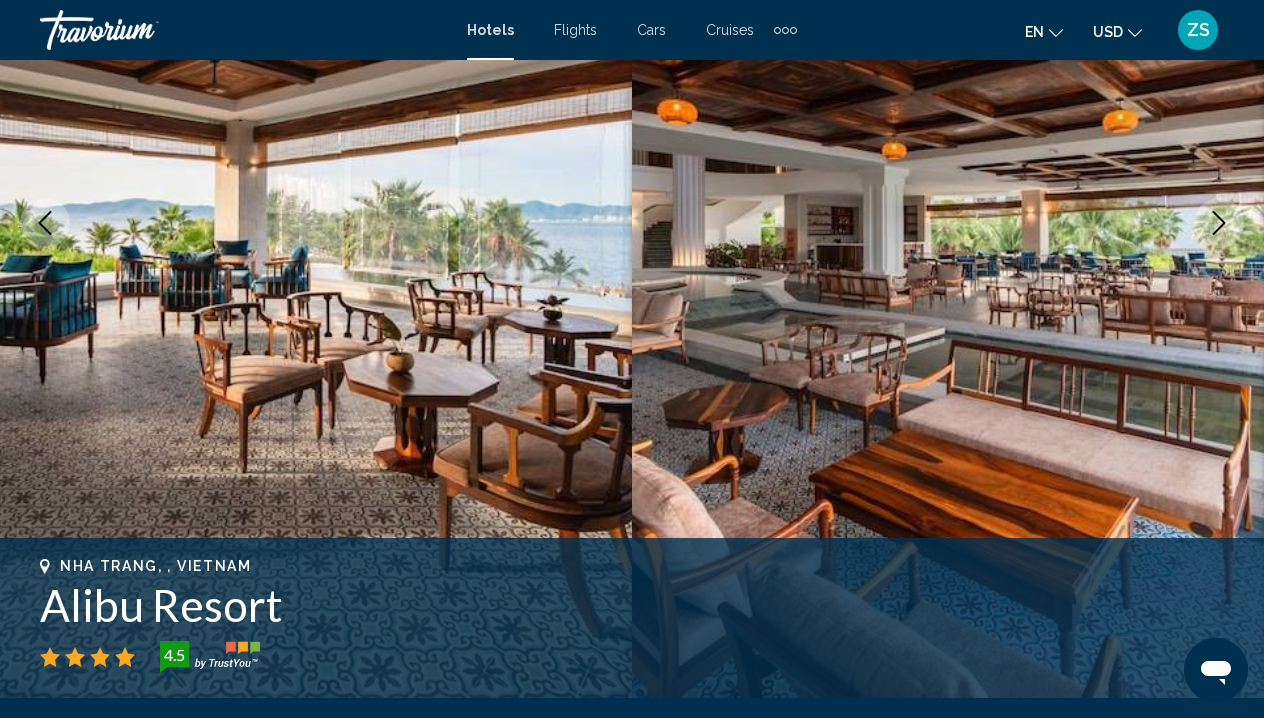 click 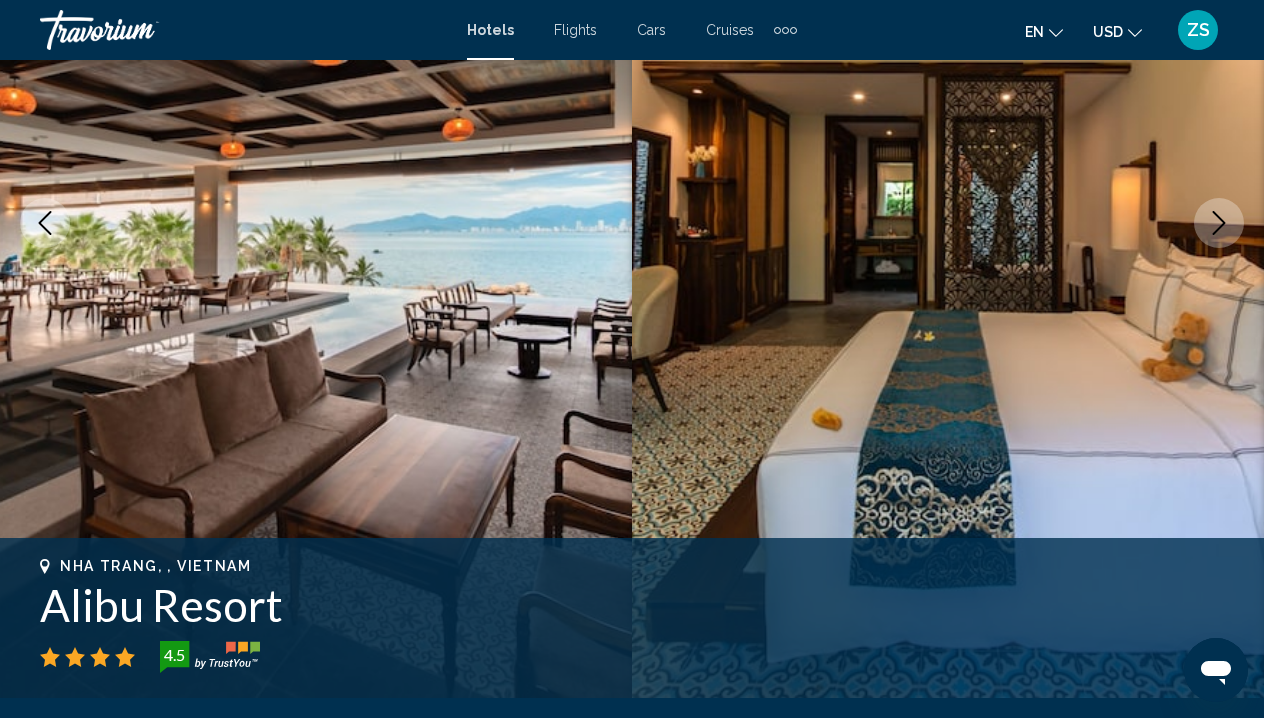 click 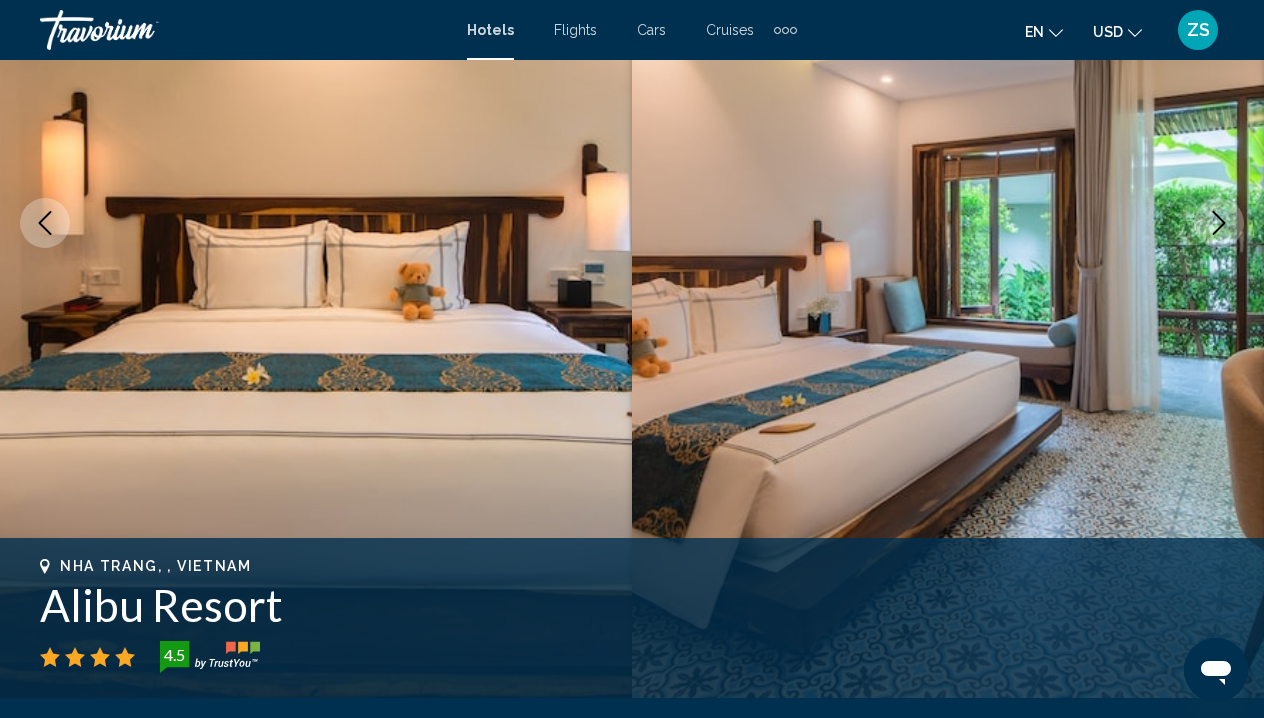 click 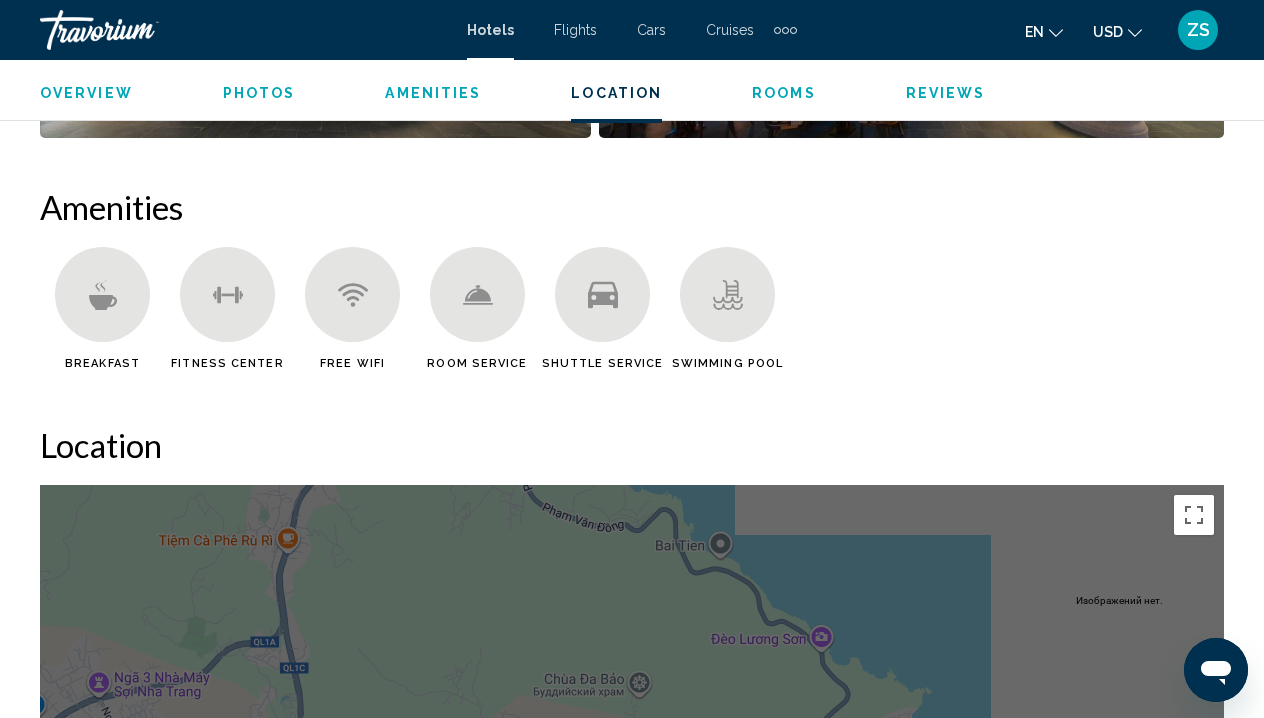 scroll, scrollTop: 1878, scrollLeft: 0, axis: vertical 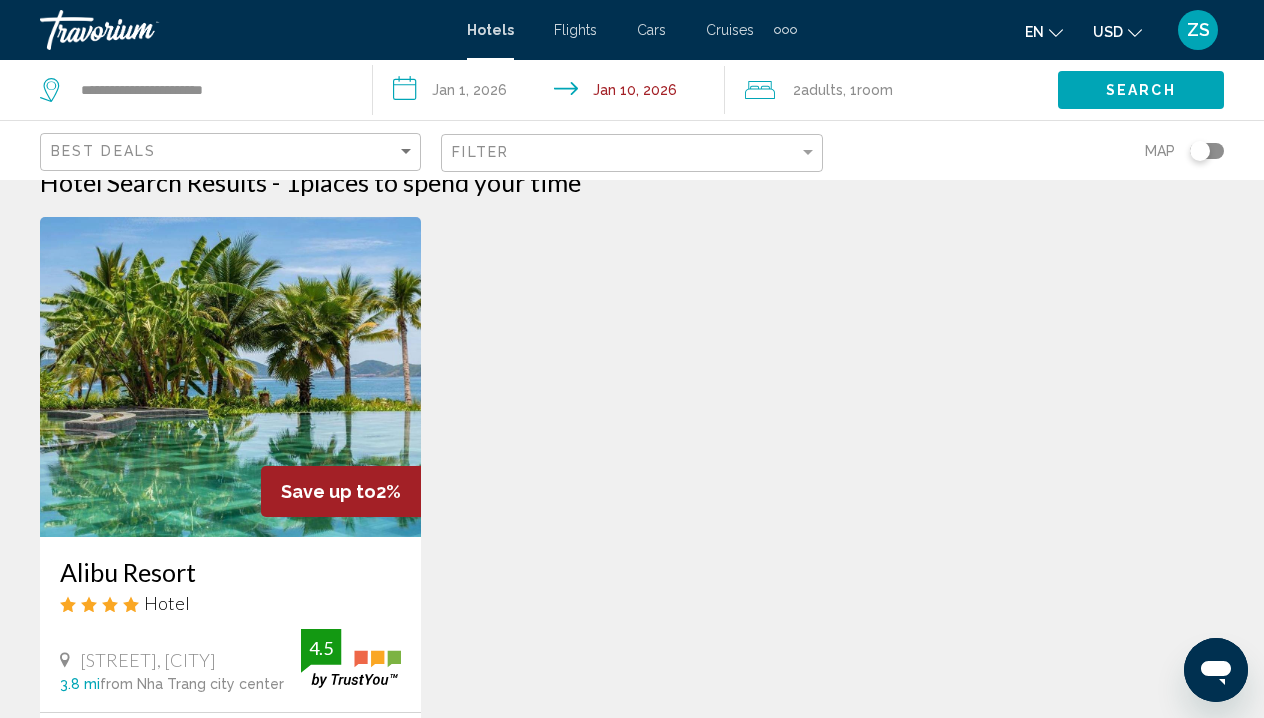 click on "Filter" 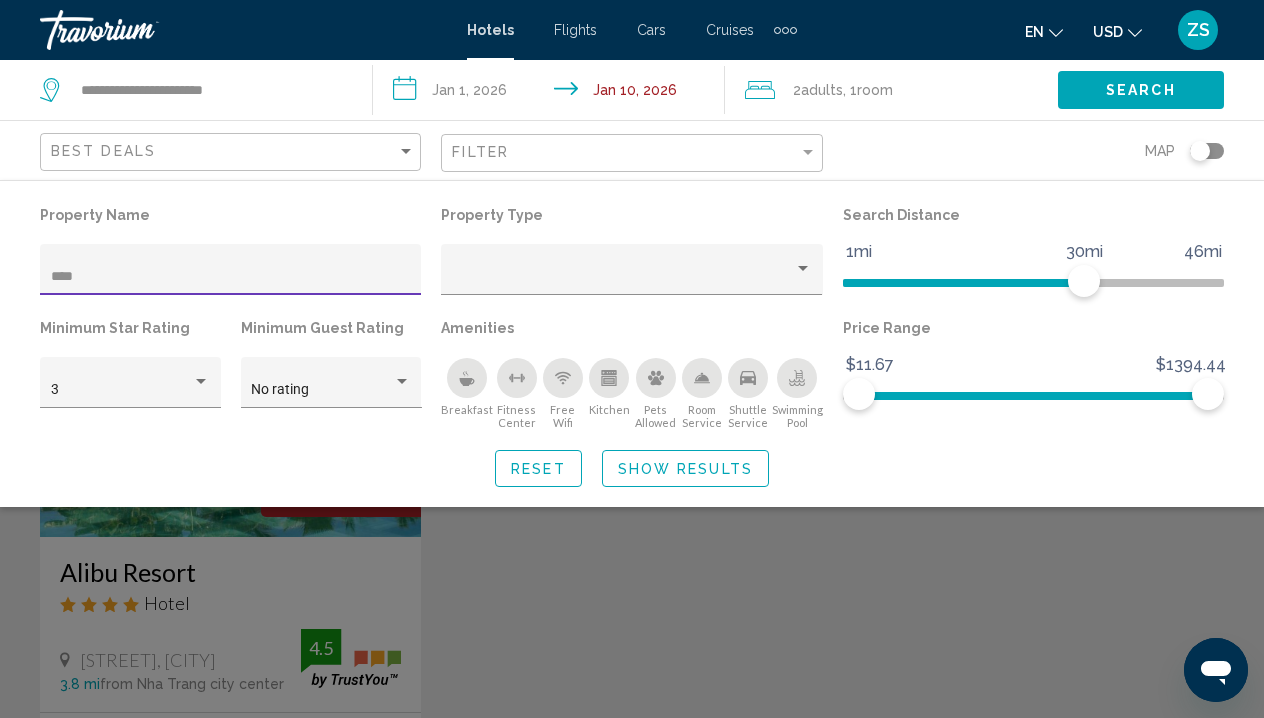 click on "****" at bounding box center [231, 277] 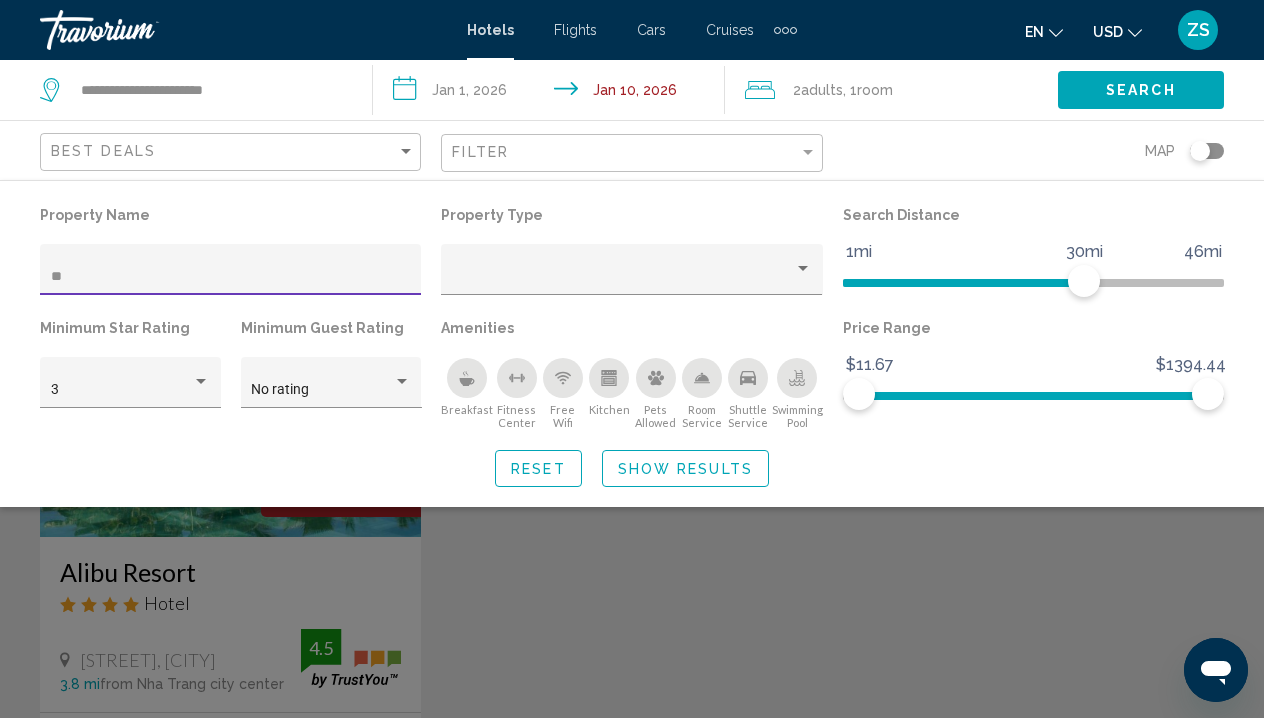 type on "*" 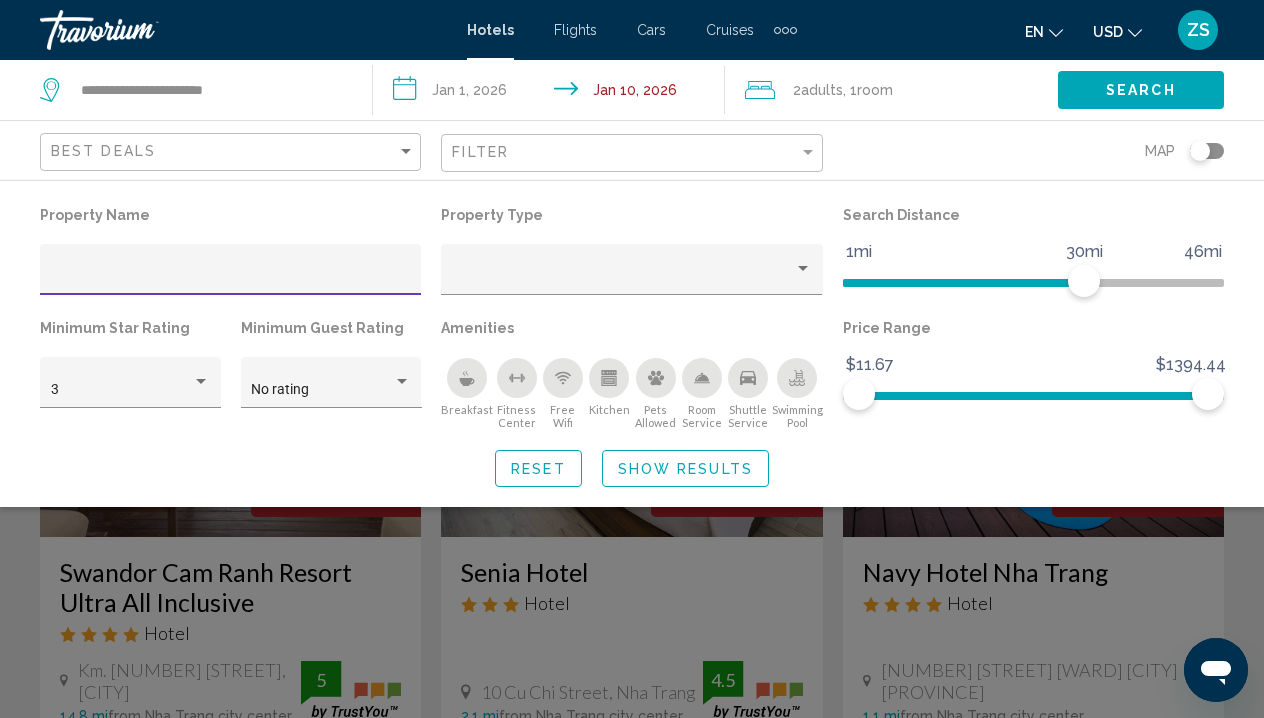 type 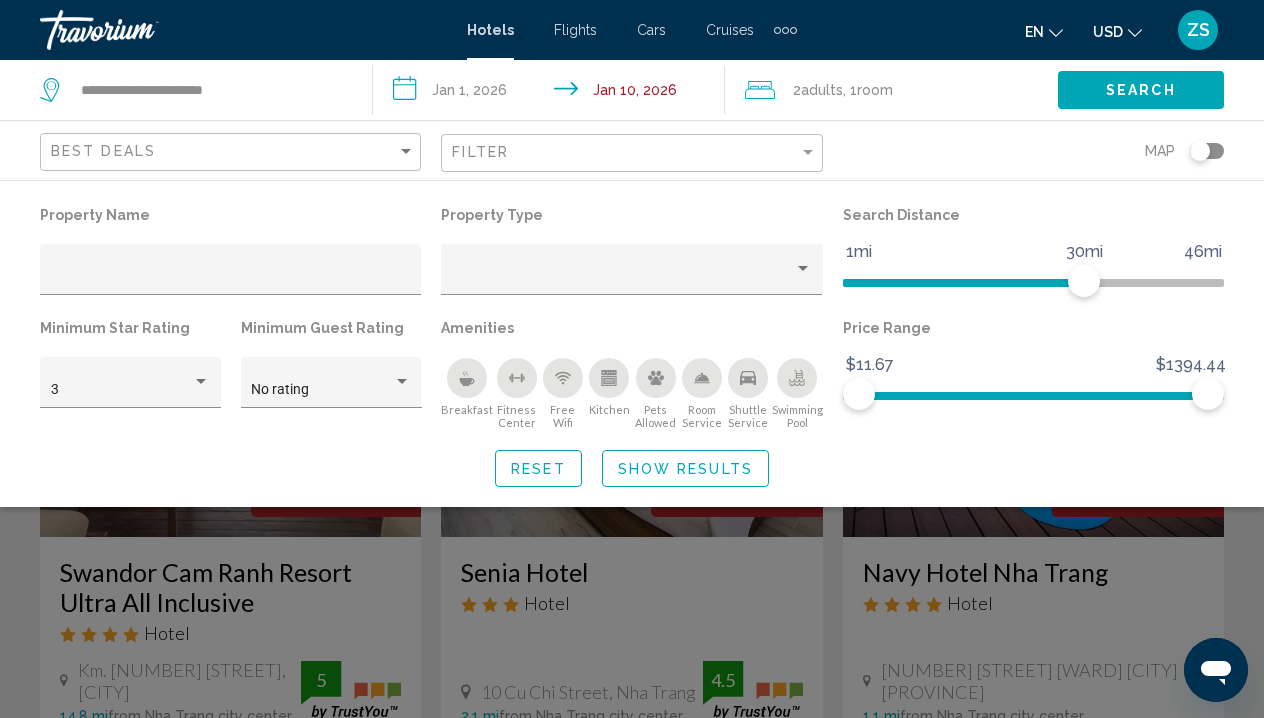 click 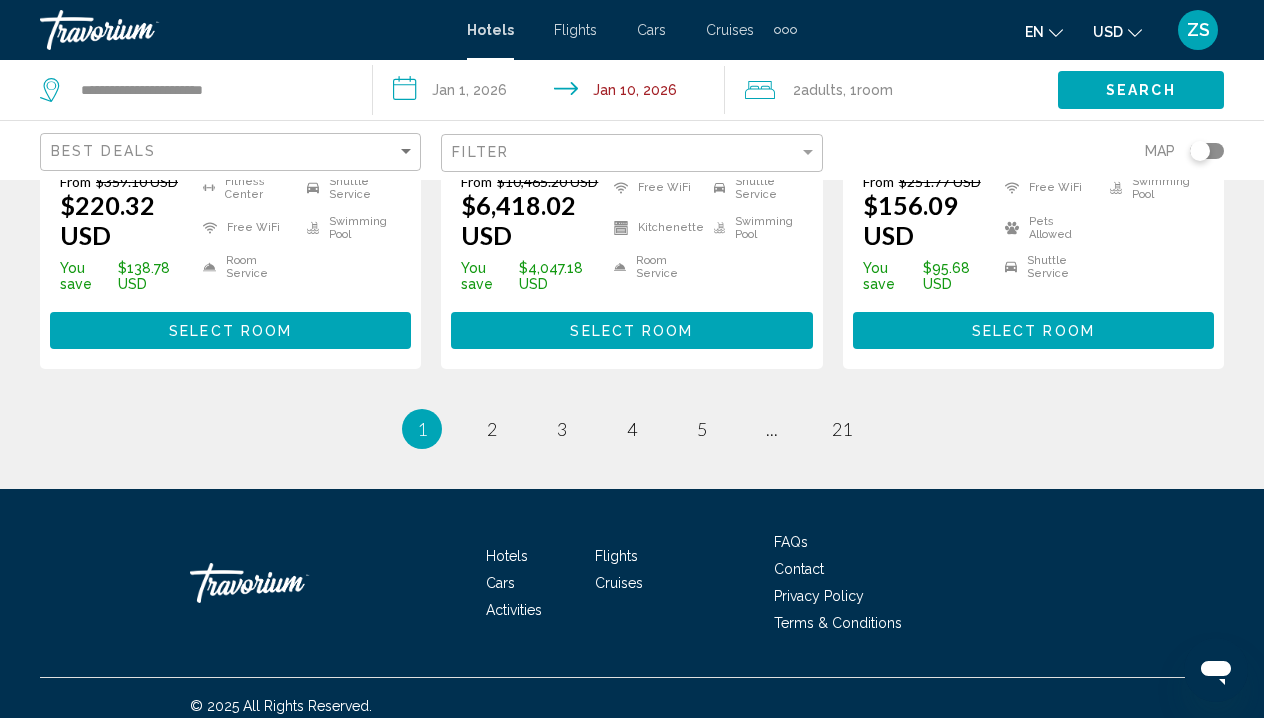 scroll, scrollTop: 2916, scrollLeft: 0, axis: vertical 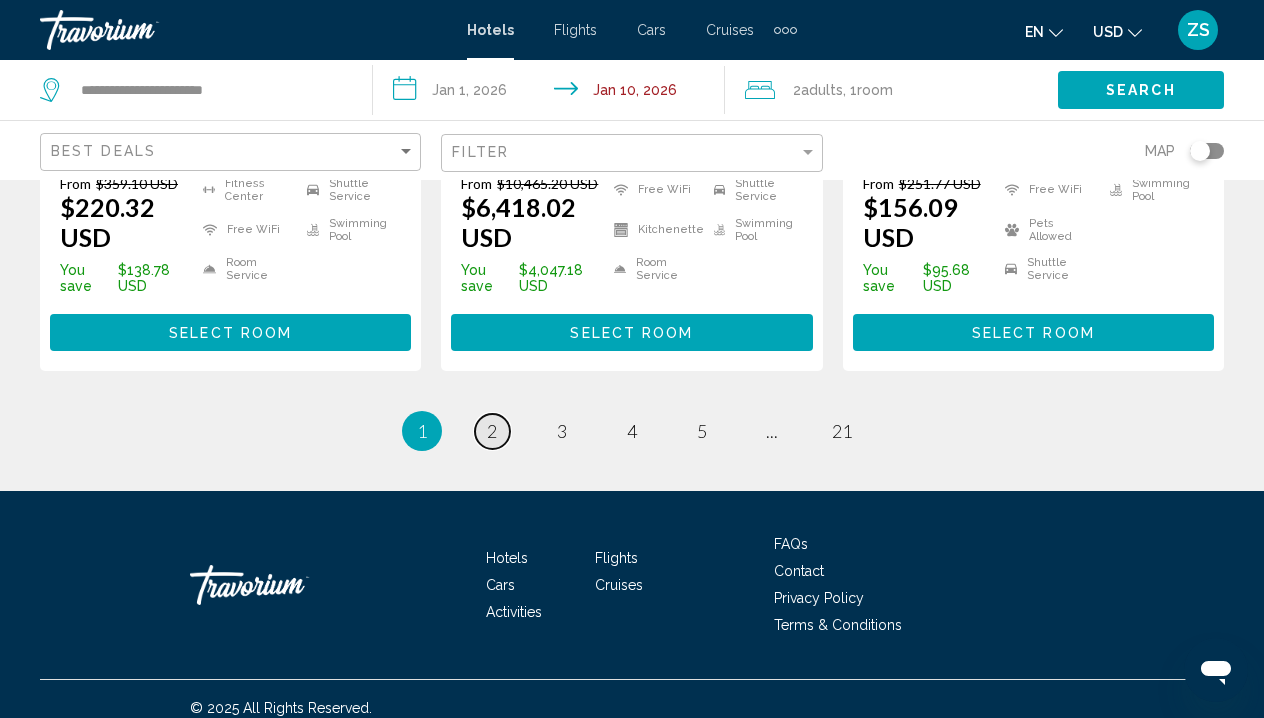 click on "page  2" at bounding box center [492, 431] 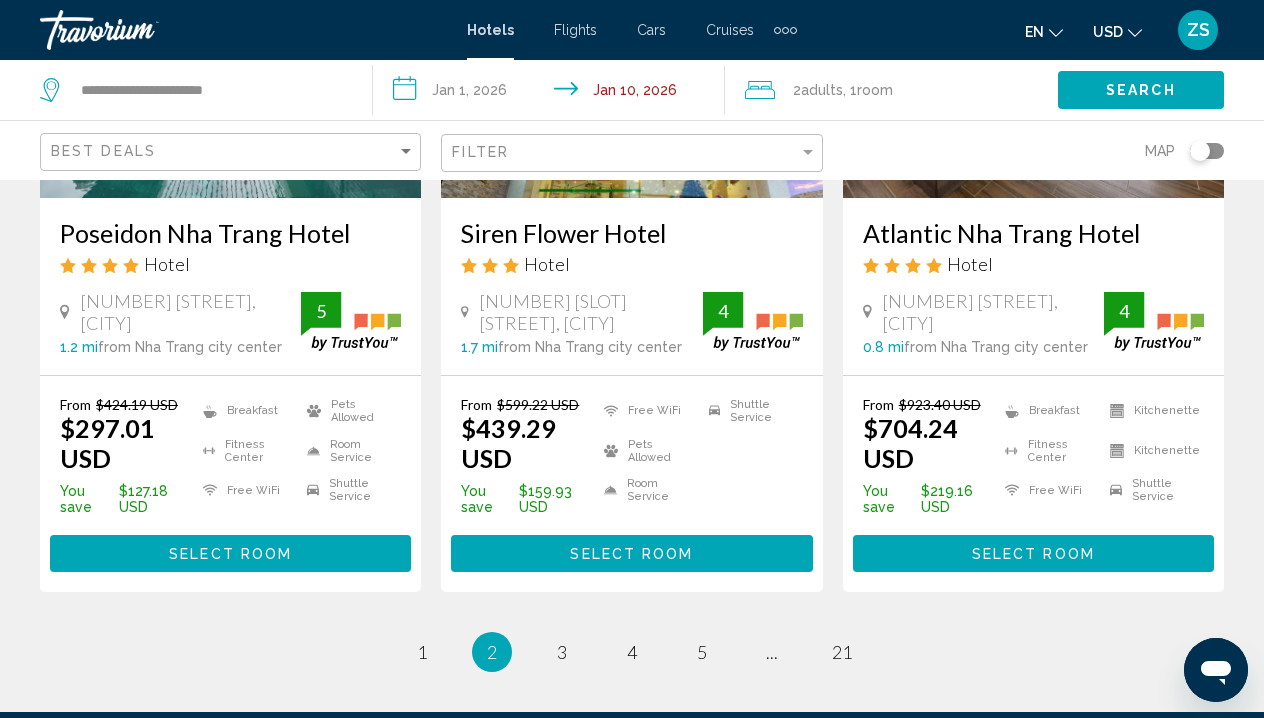 scroll, scrollTop: 2682, scrollLeft: 0, axis: vertical 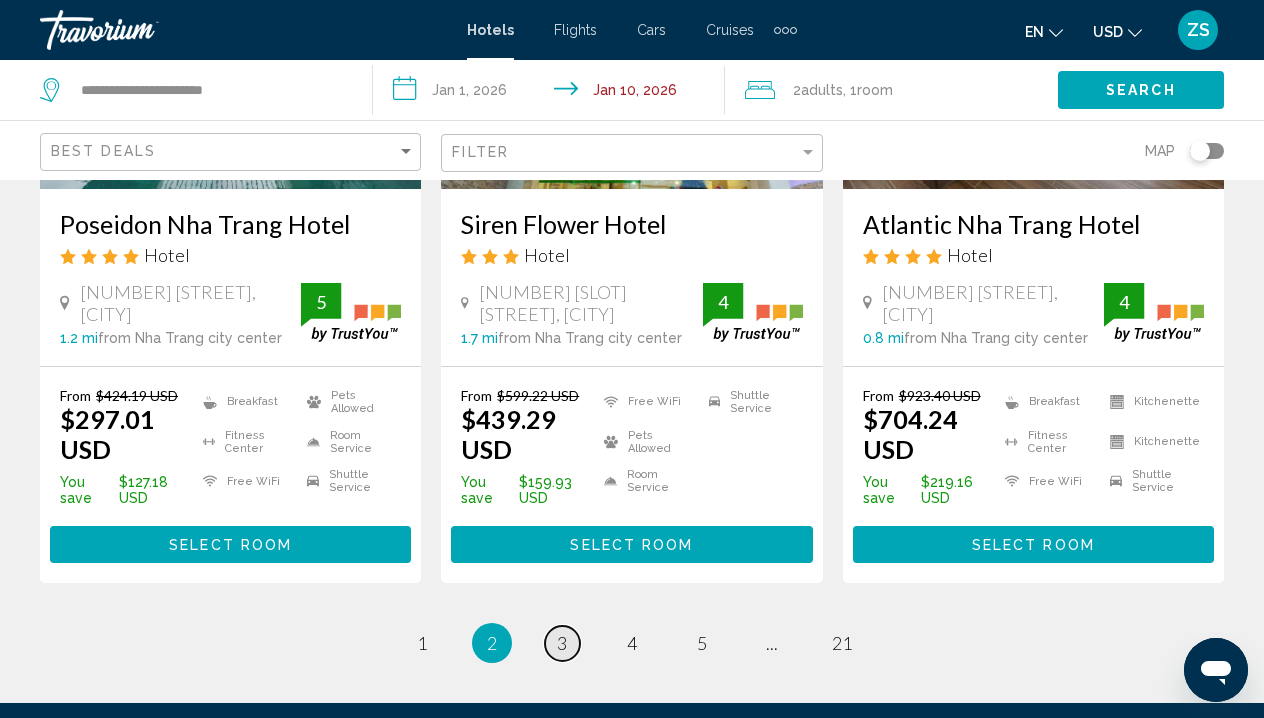 click on "3" at bounding box center [562, 643] 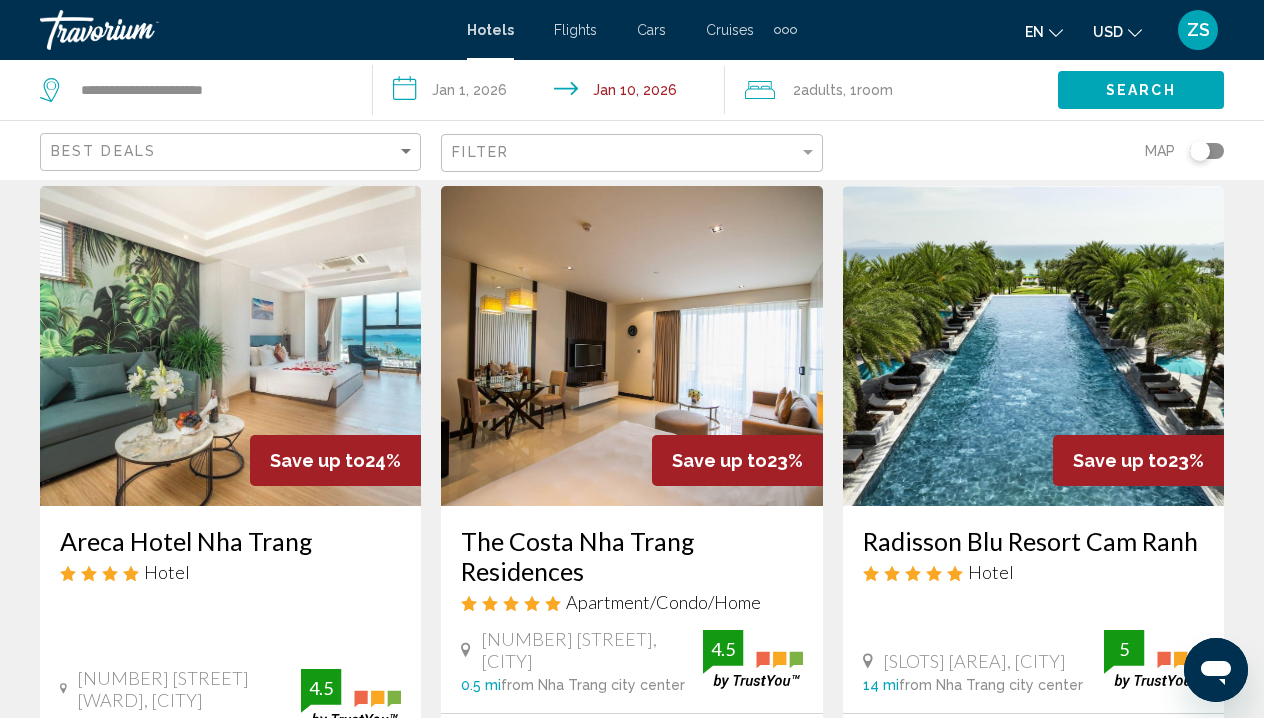 scroll, scrollTop: 63, scrollLeft: 0, axis: vertical 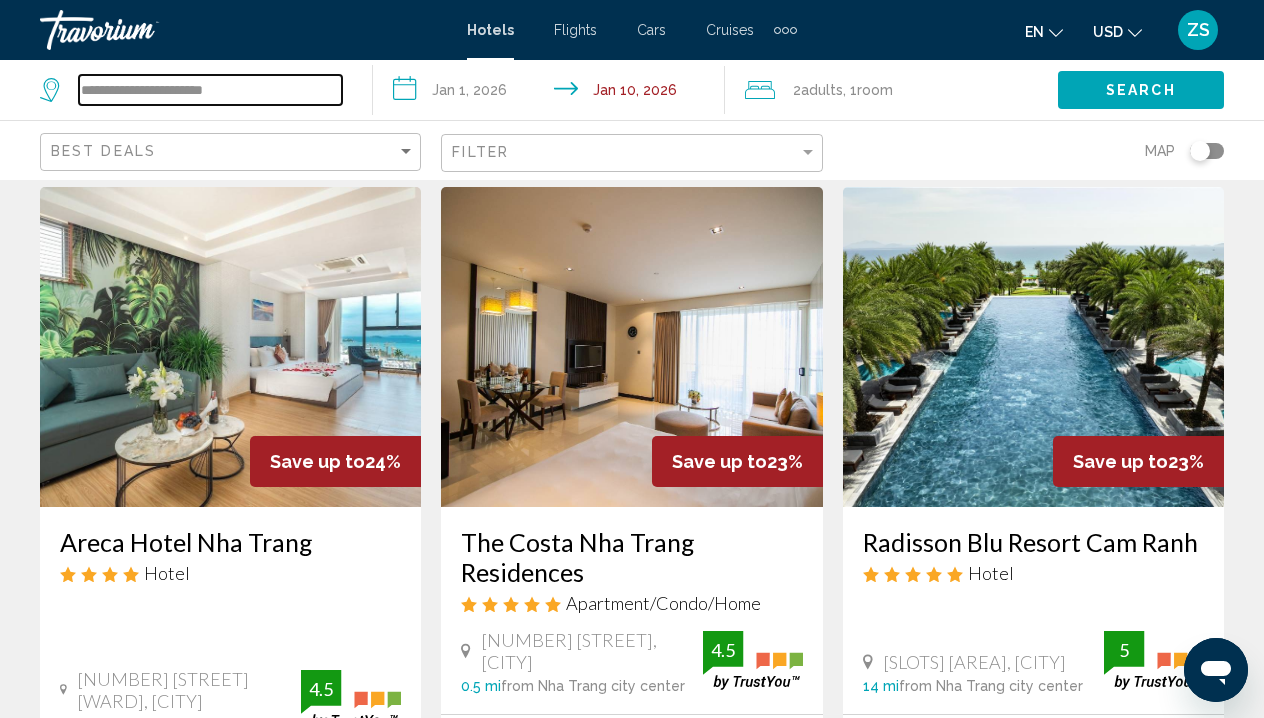 click on "**********" at bounding box center (210, 90) 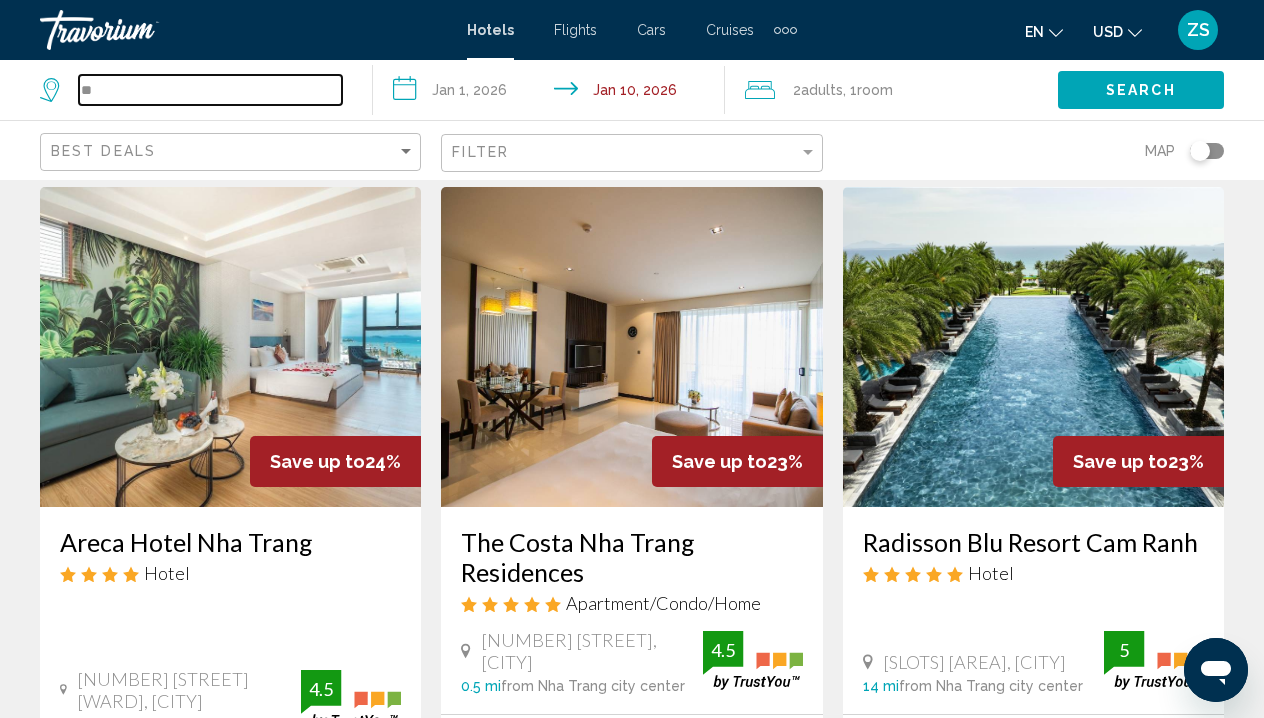 type on "*" 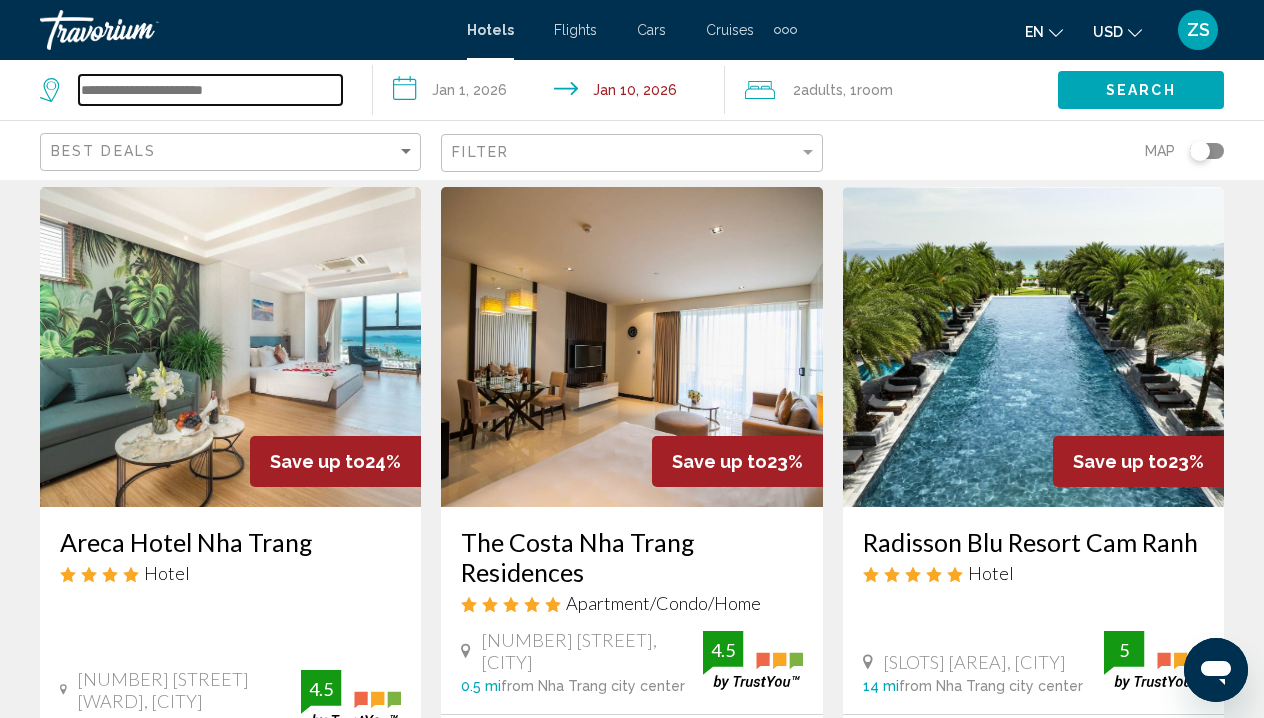 click at bounding box center [210, 90] 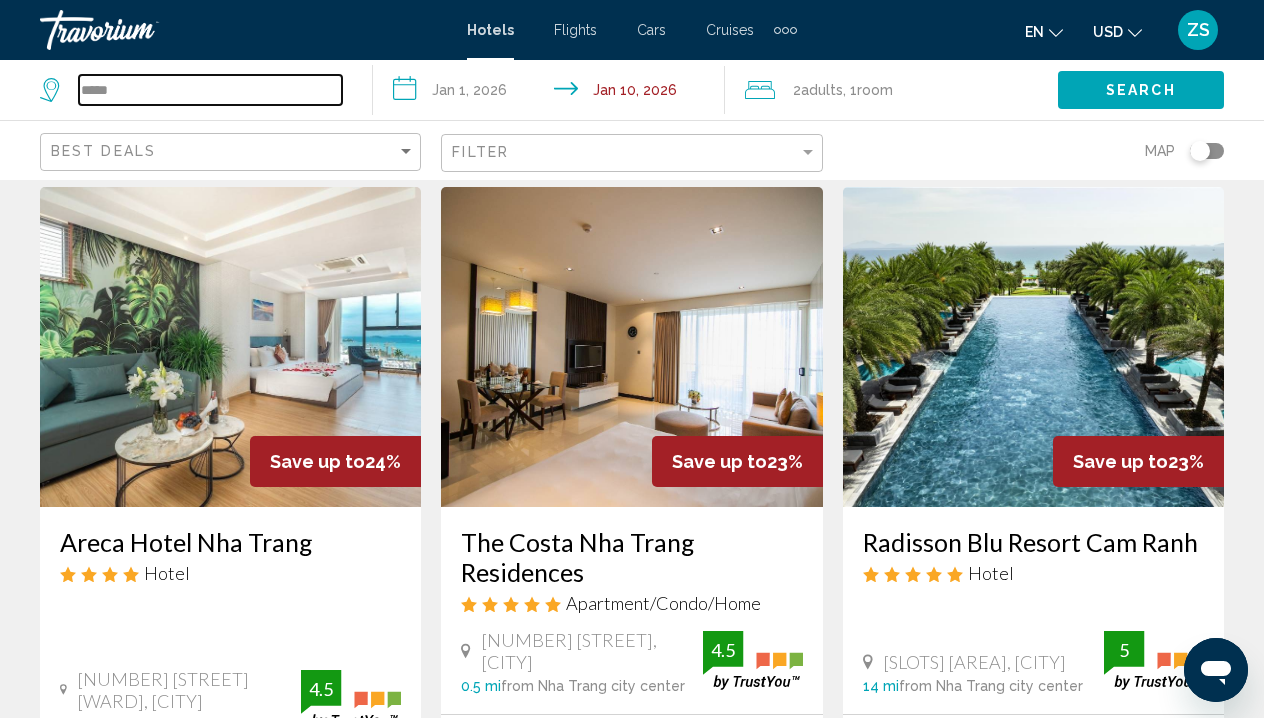 type on "******" 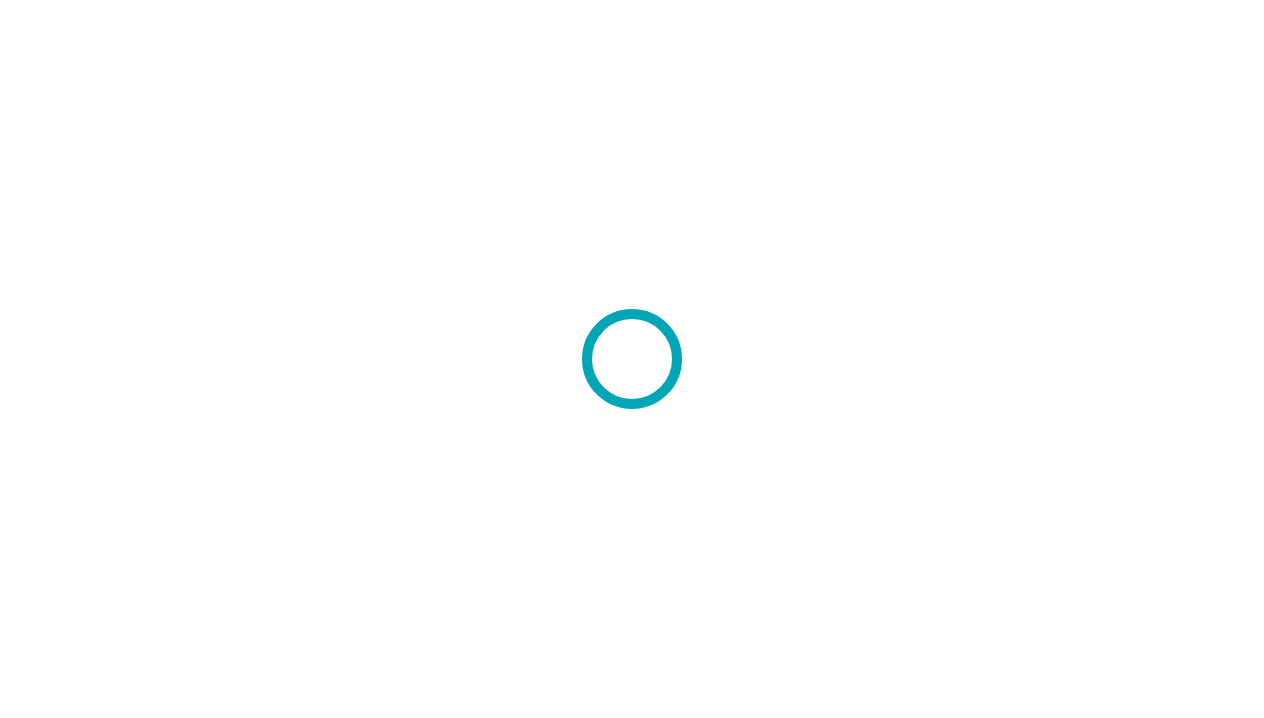 scroll, scrollTop: 0, scrollLeft: 0, axis: both 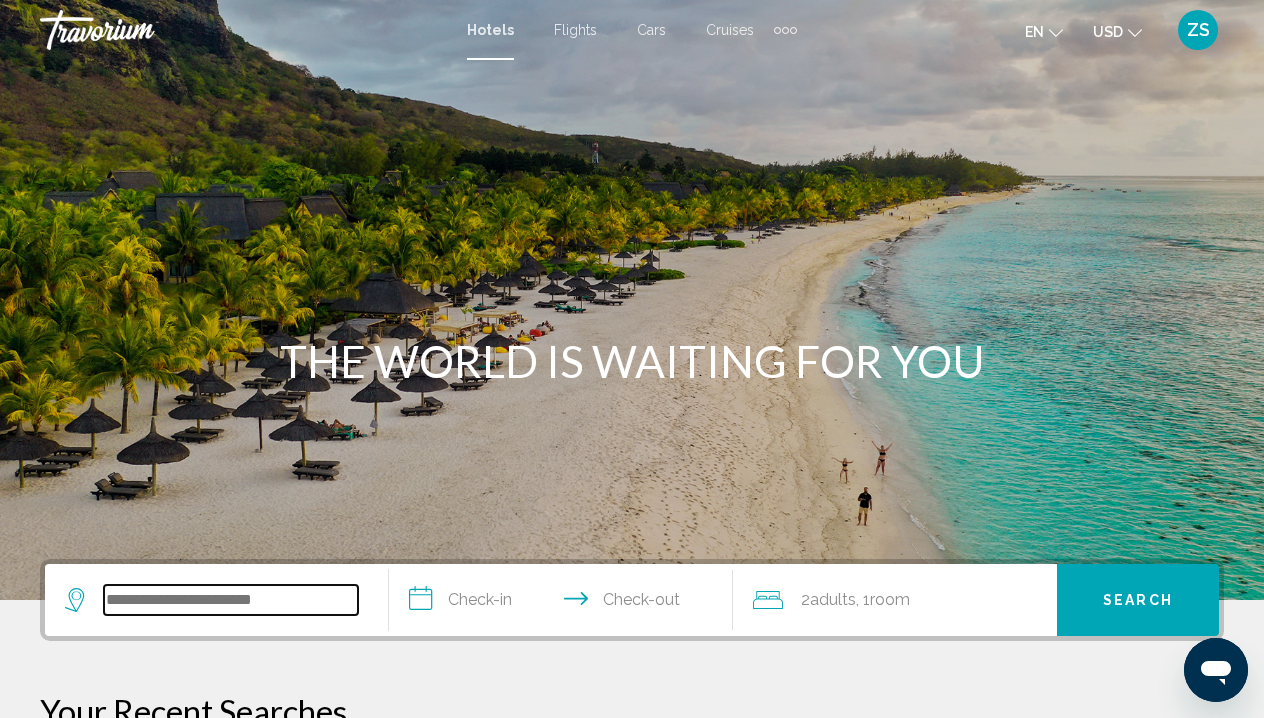 click at bounding box center [231, 600] 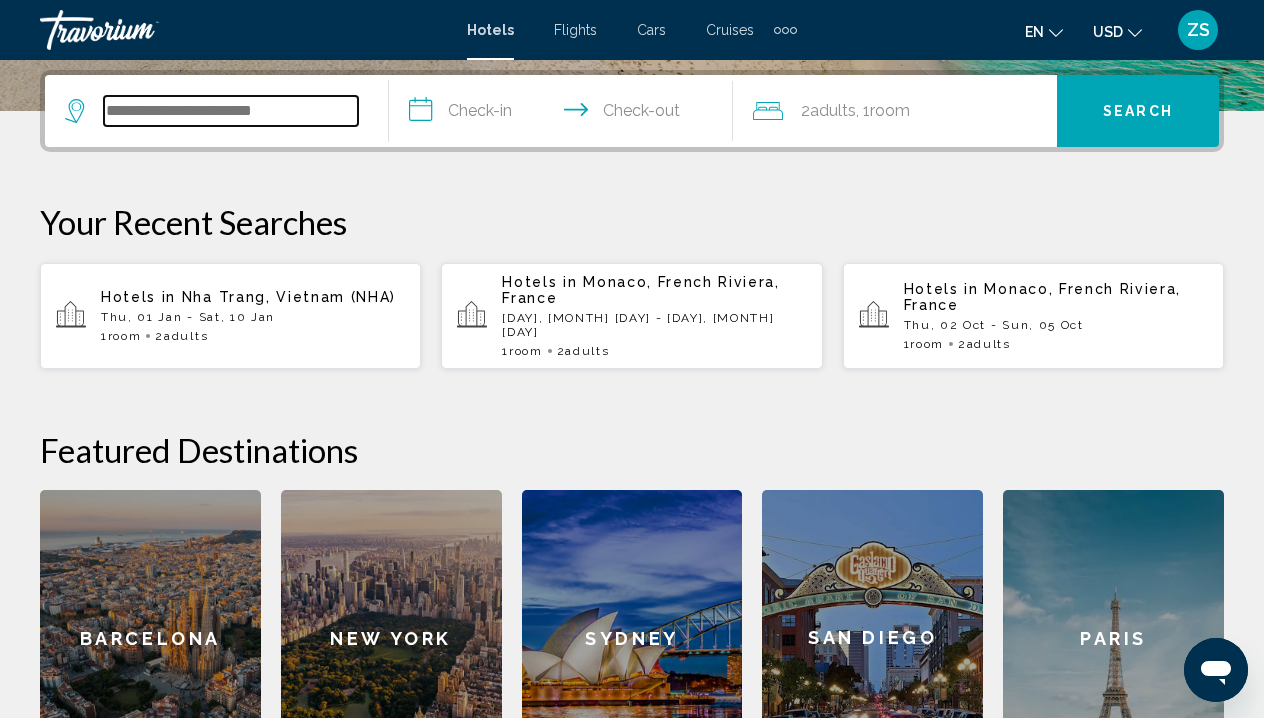 scroll, scrollTop: 494, scrollLeft: 0, axis: vertical 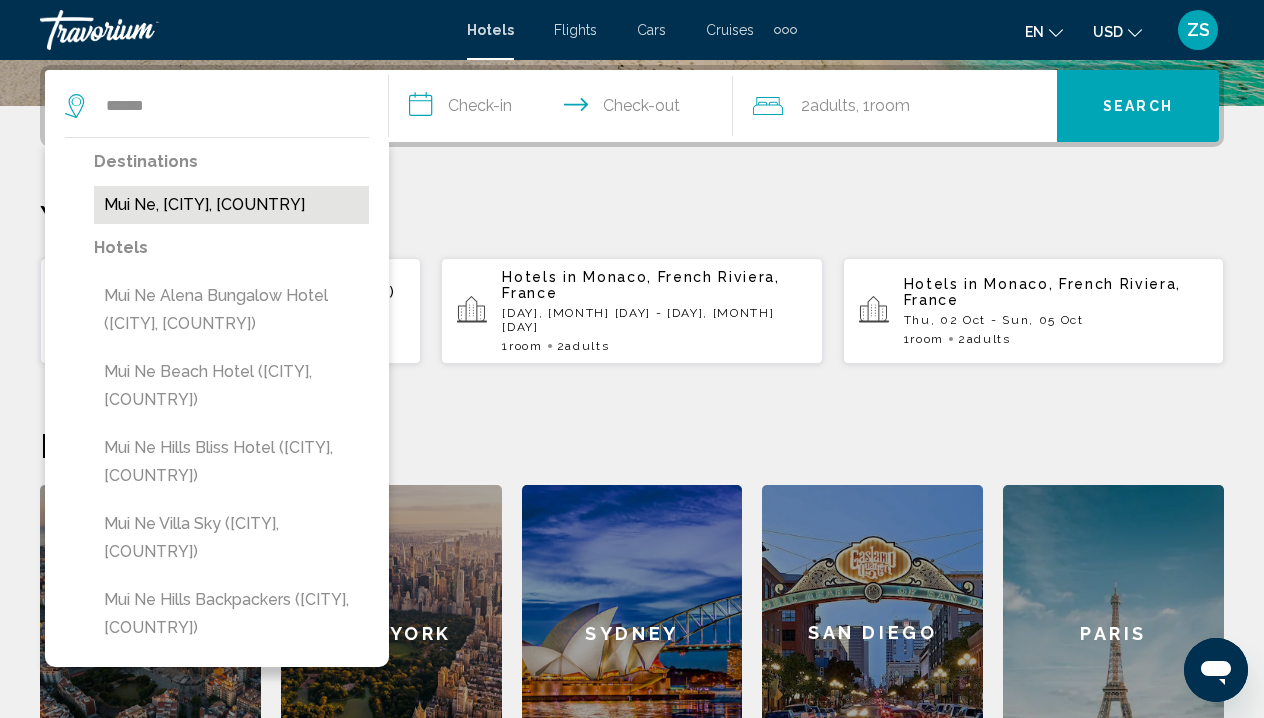 click on "Mui Ne, [CITY], [COUNTRY]" at bounding box center [231, 205] 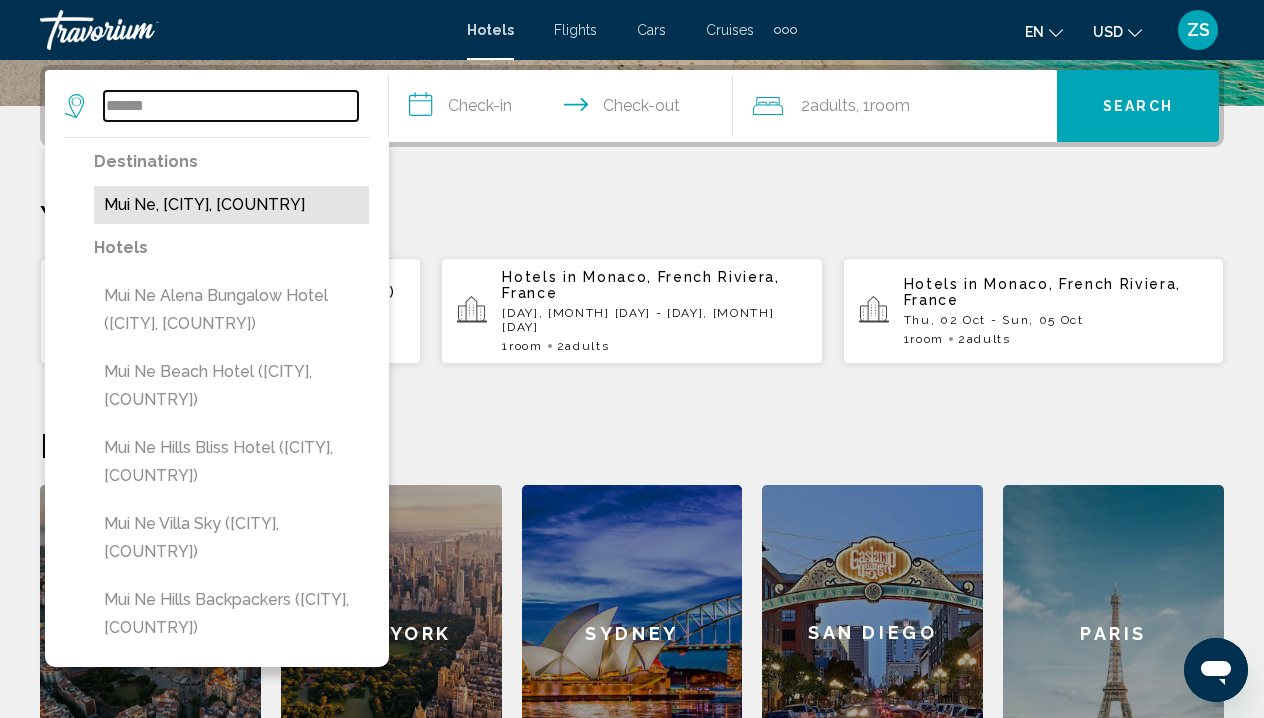 type on "**********" 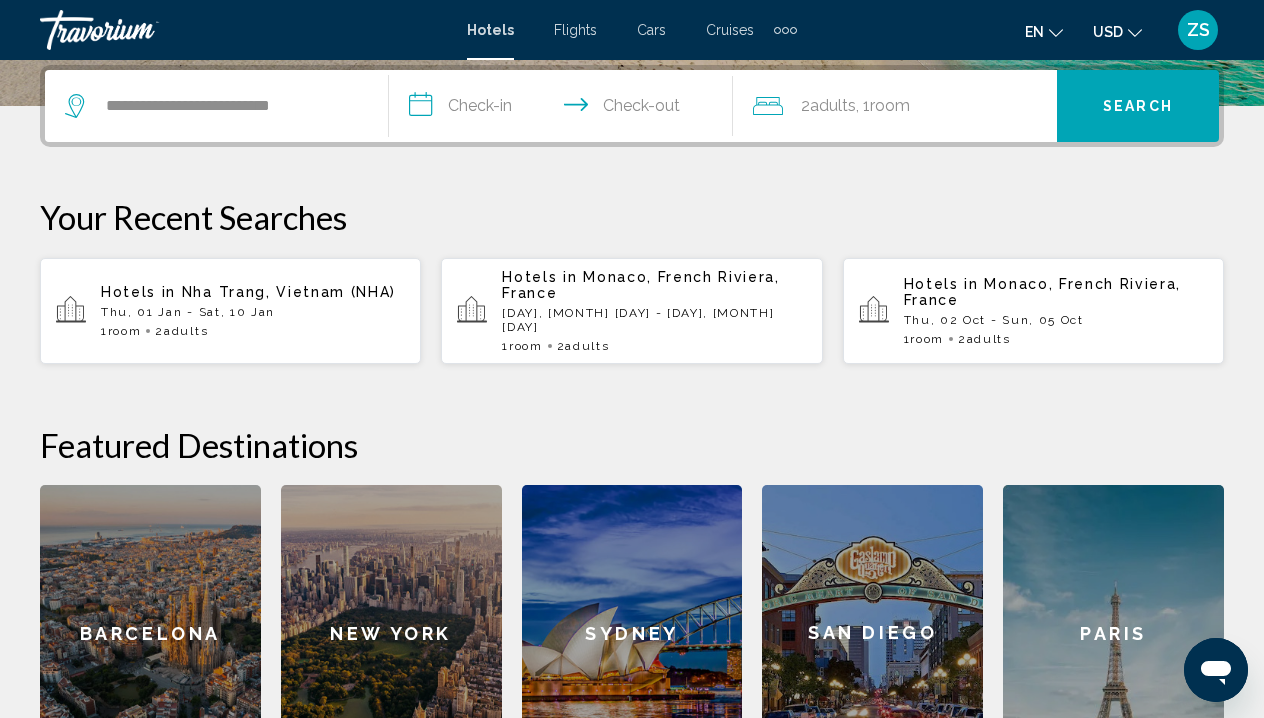 click on "**********" at bounding box center (565, 109) 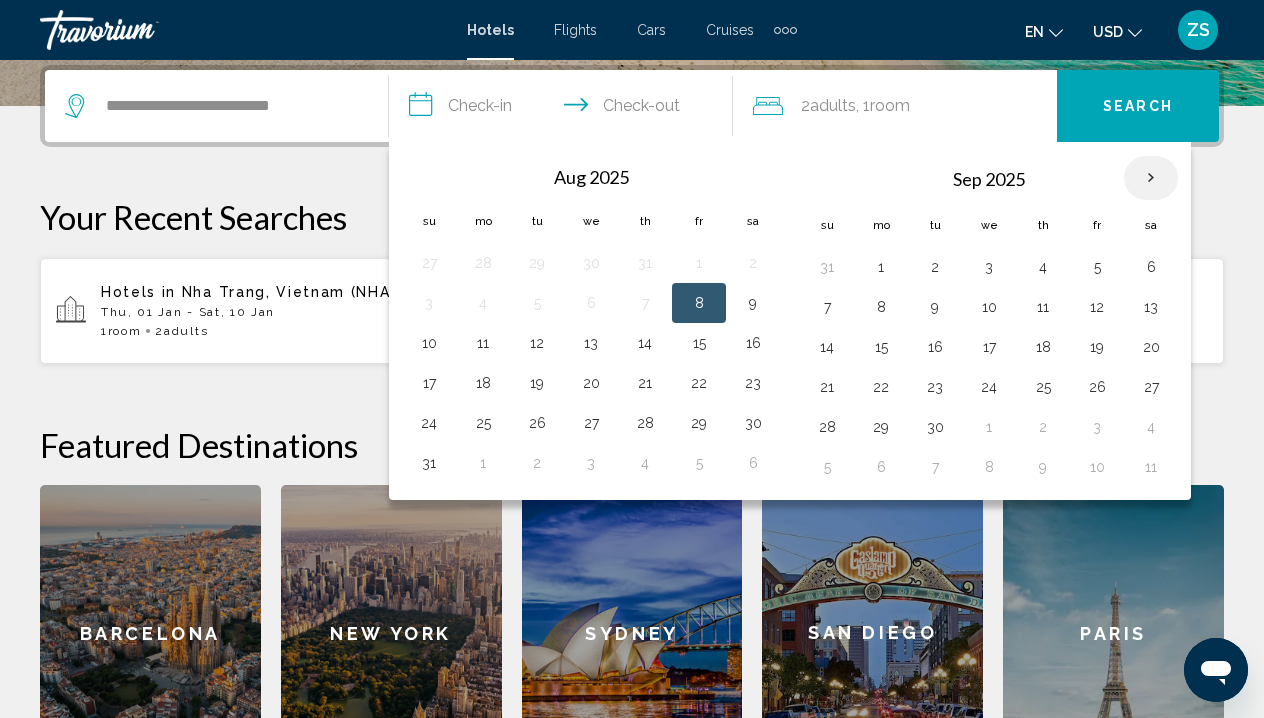click at bounding box center (1151, 178) 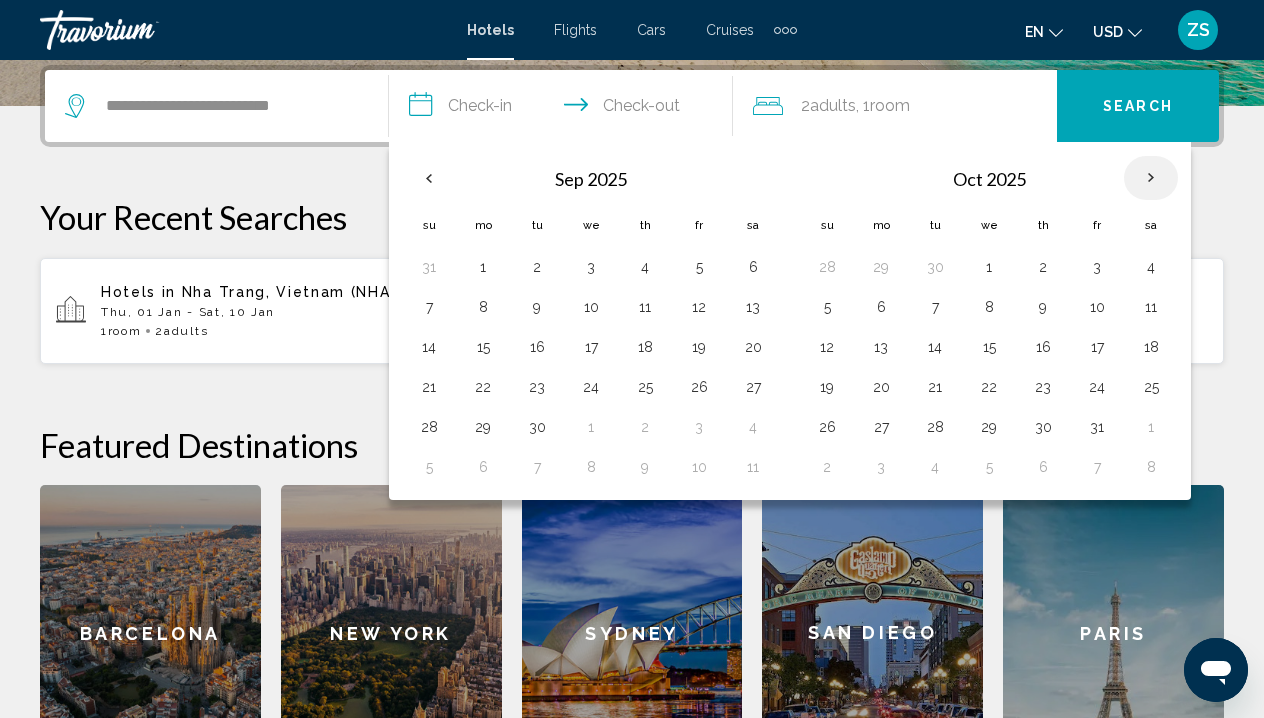 click at bounding box center [1151, 178] 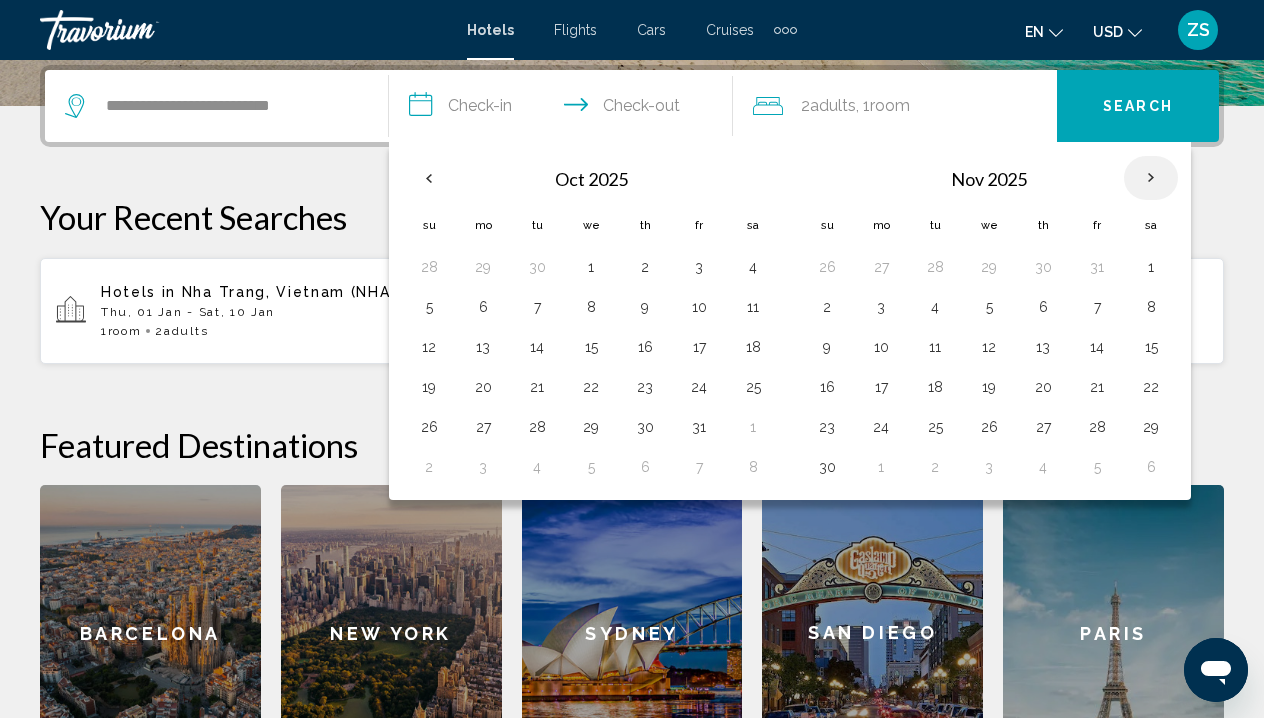 click at bounding box center [1151, 178] 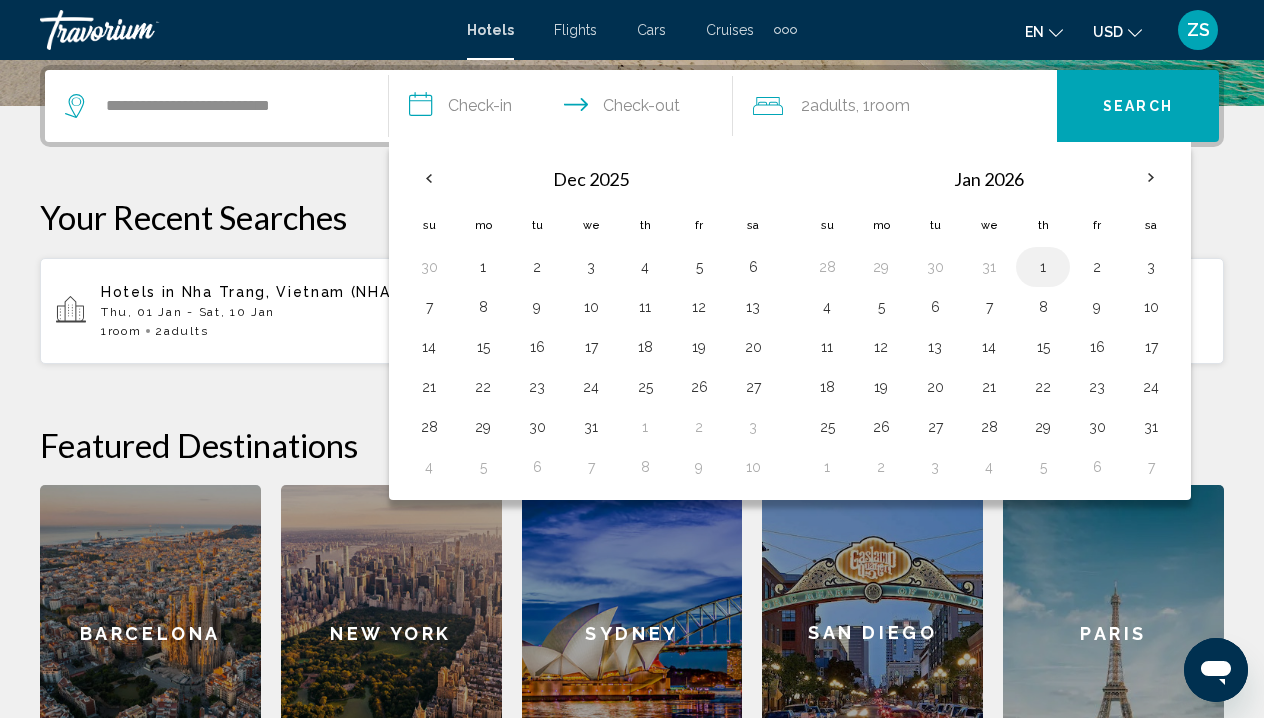 click on "1" at bounding box center [1043, 267] 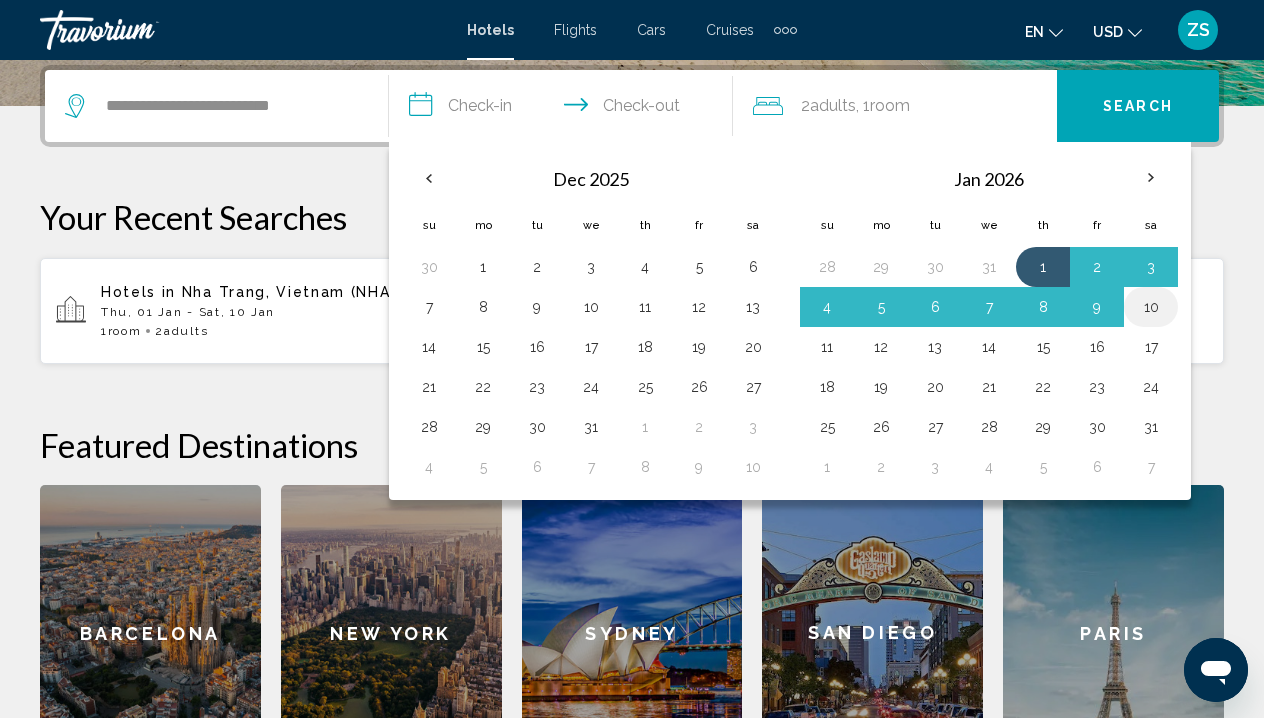 click on "10" at bounding box center (1151, 307) 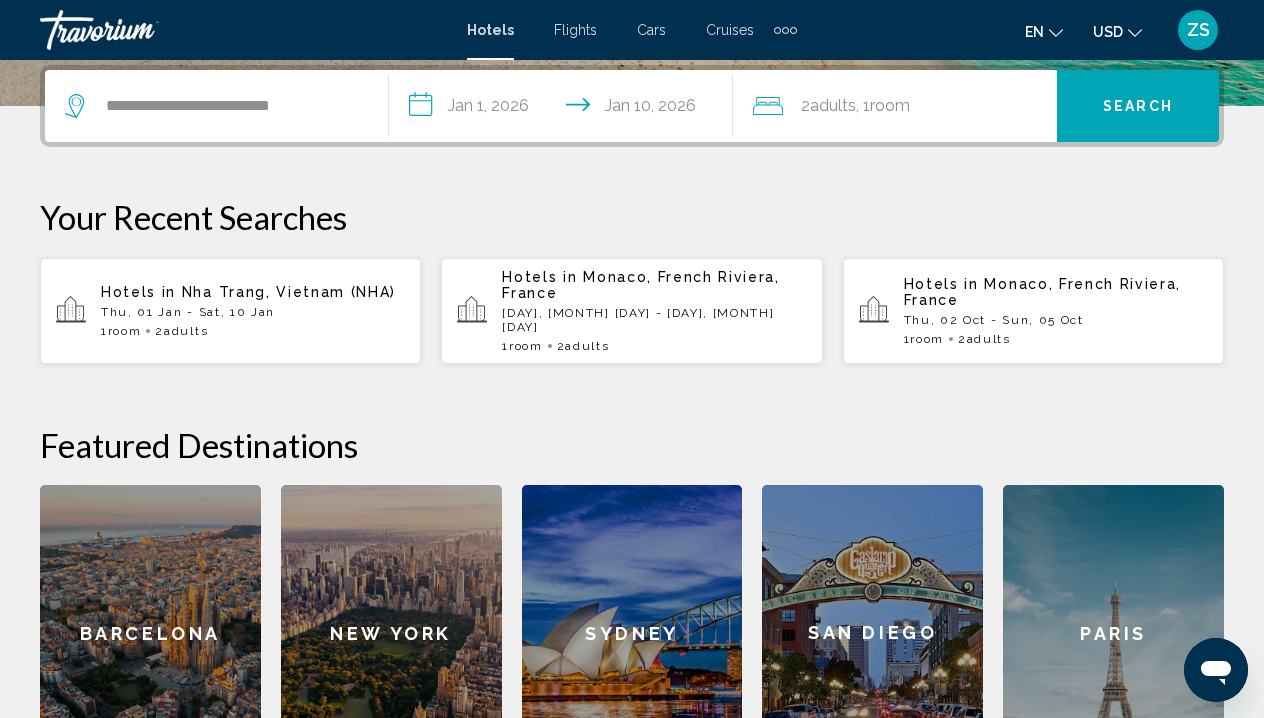 type on "**********" 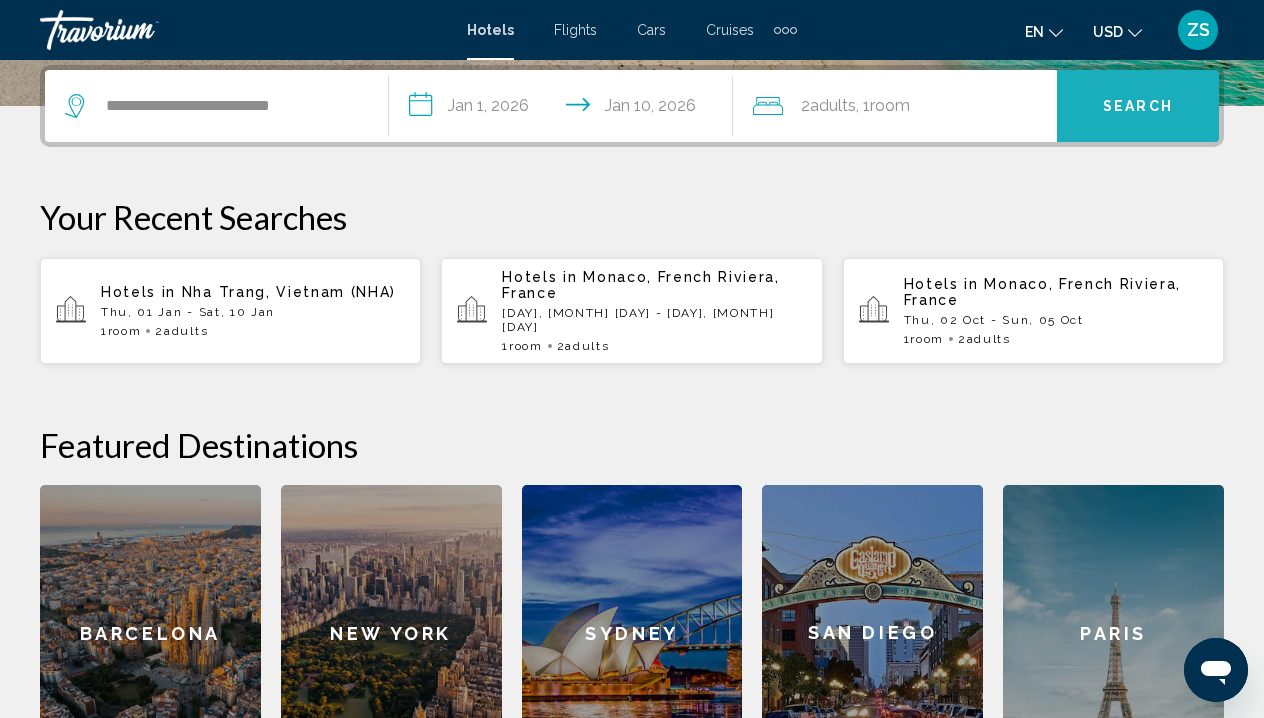 click on "Search" at bounding box center (1138, 107) 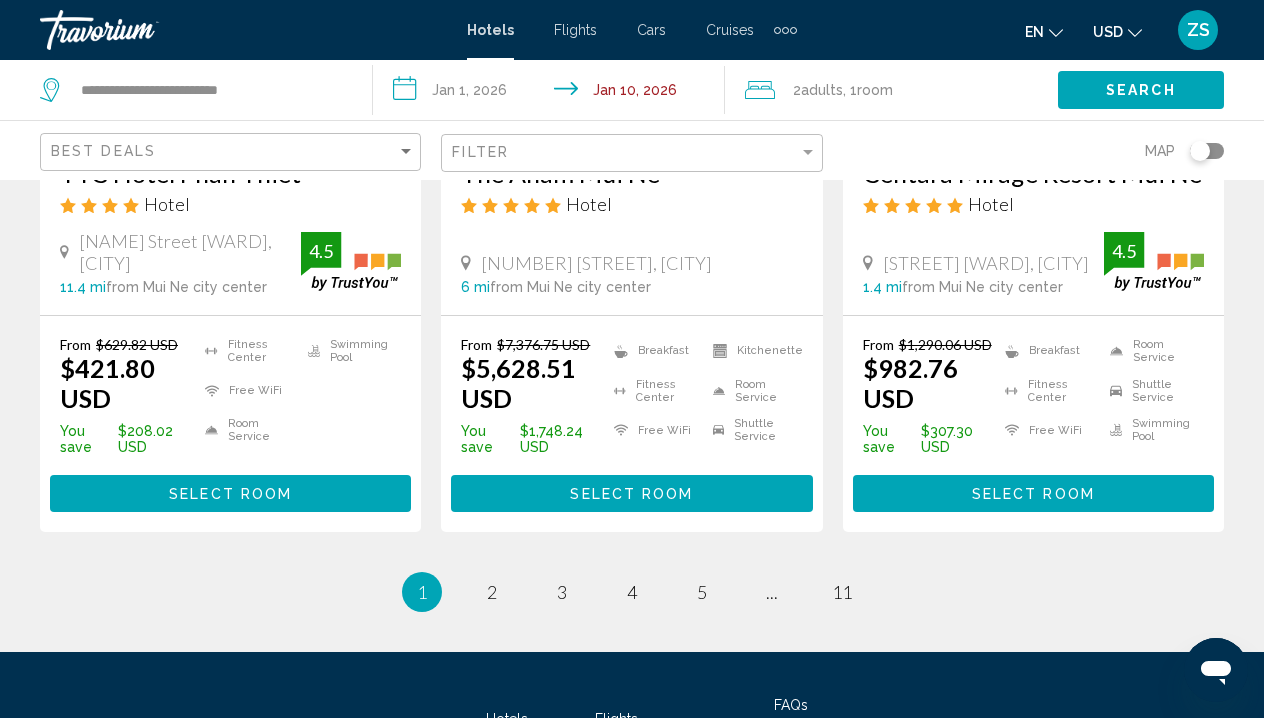 scroll, scrollTop: 2727, scrollLeft: 0, axis: vertical 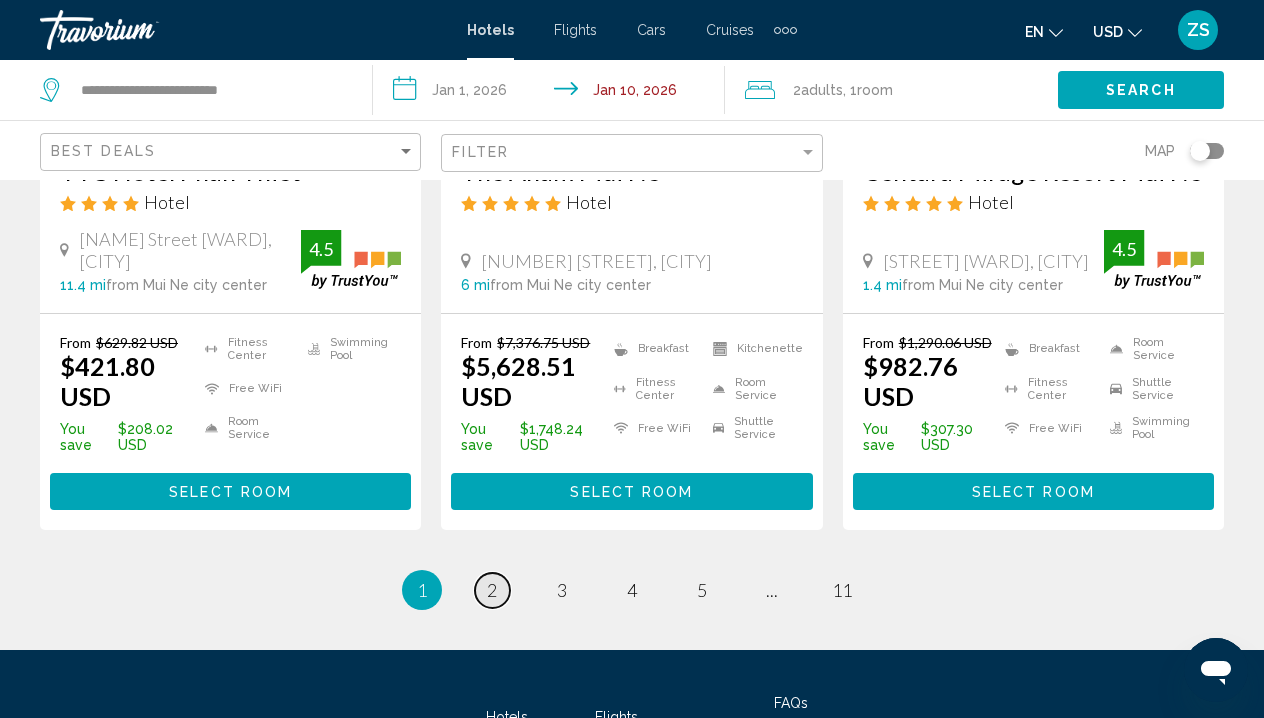 click on "2" at bounding box center [492, 590] 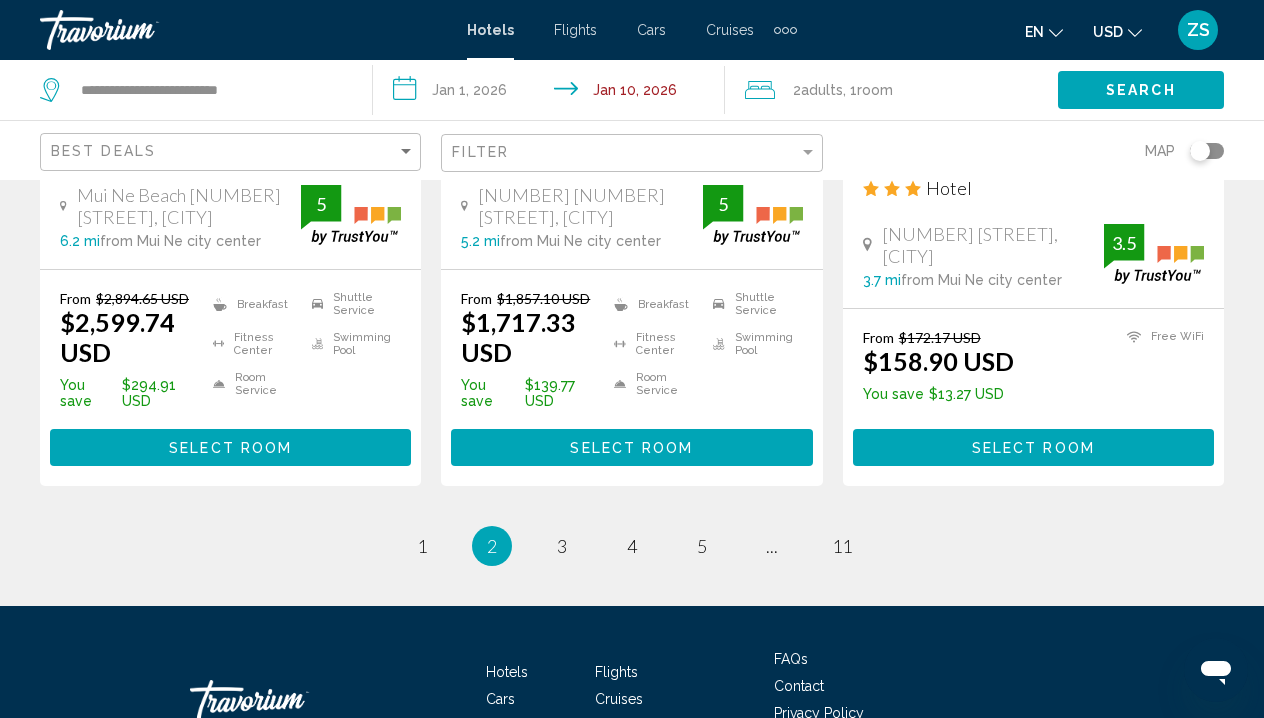 scroll, scrollTop: 2808, scrollLeft: 0, axis: vertical 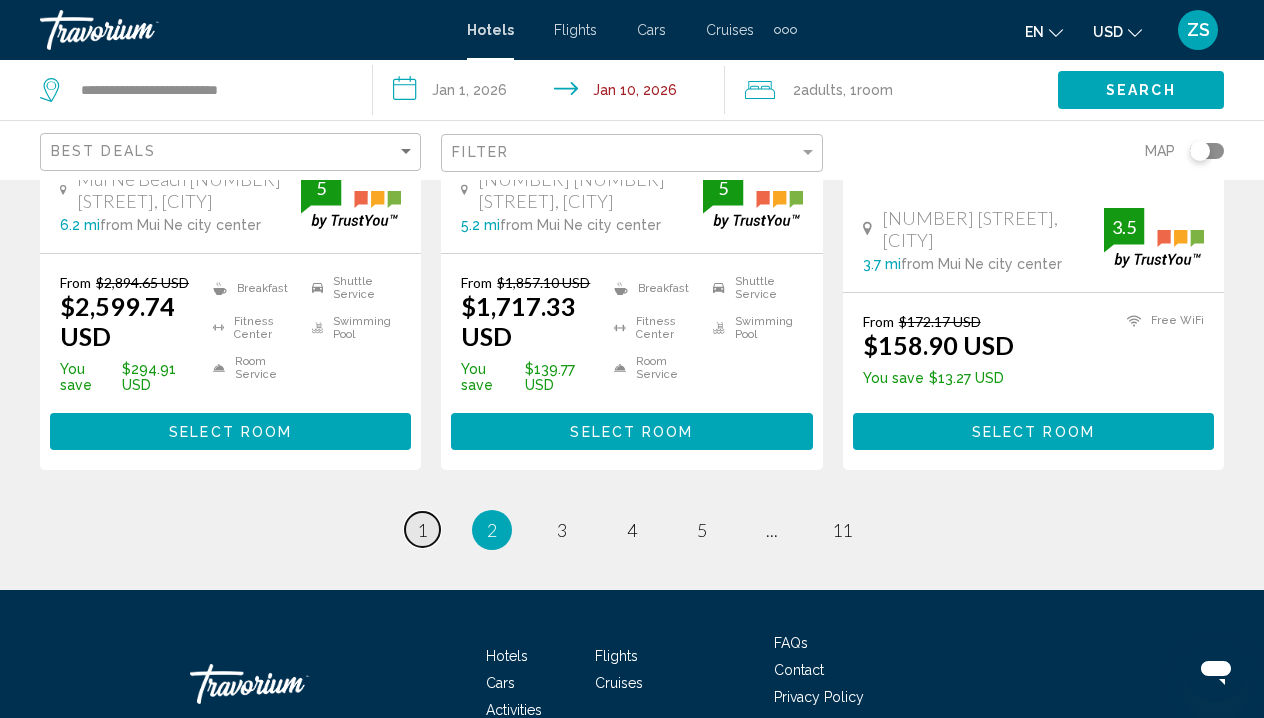 click on "1" at bounding box center [422, 530] 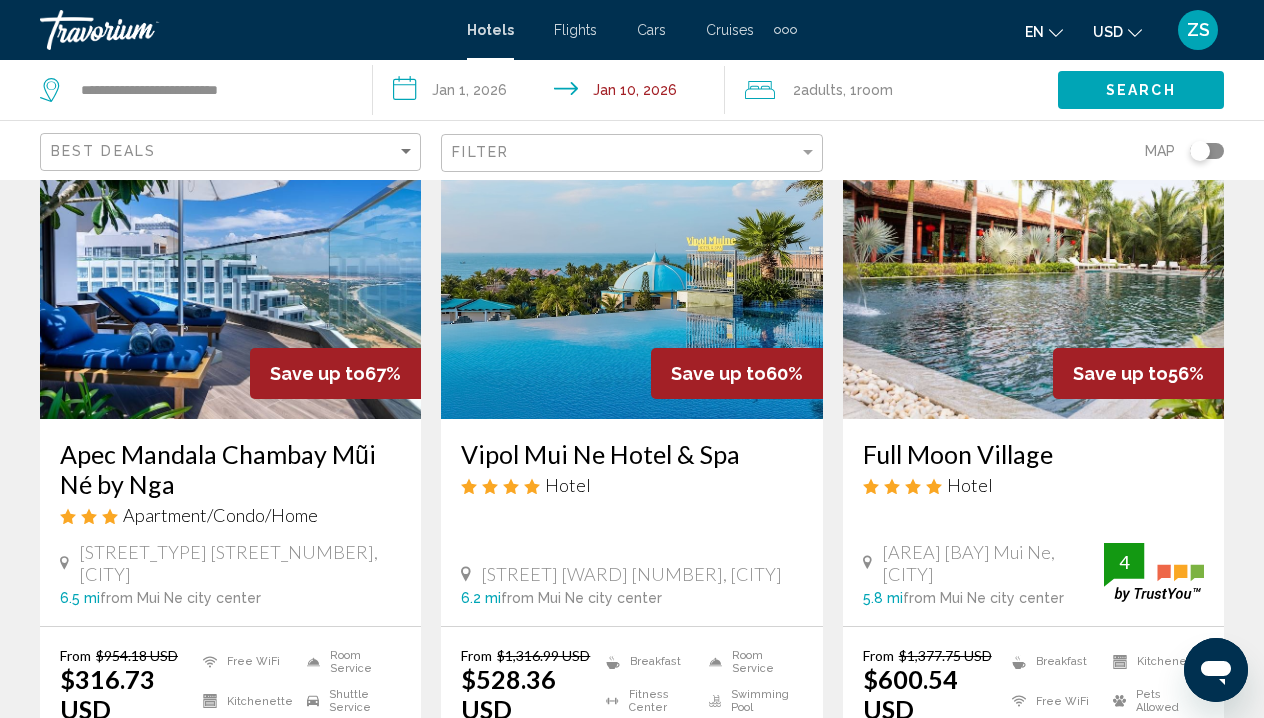 scroll, scrollTop: 155, scrollLeft: 0, axis: vertical 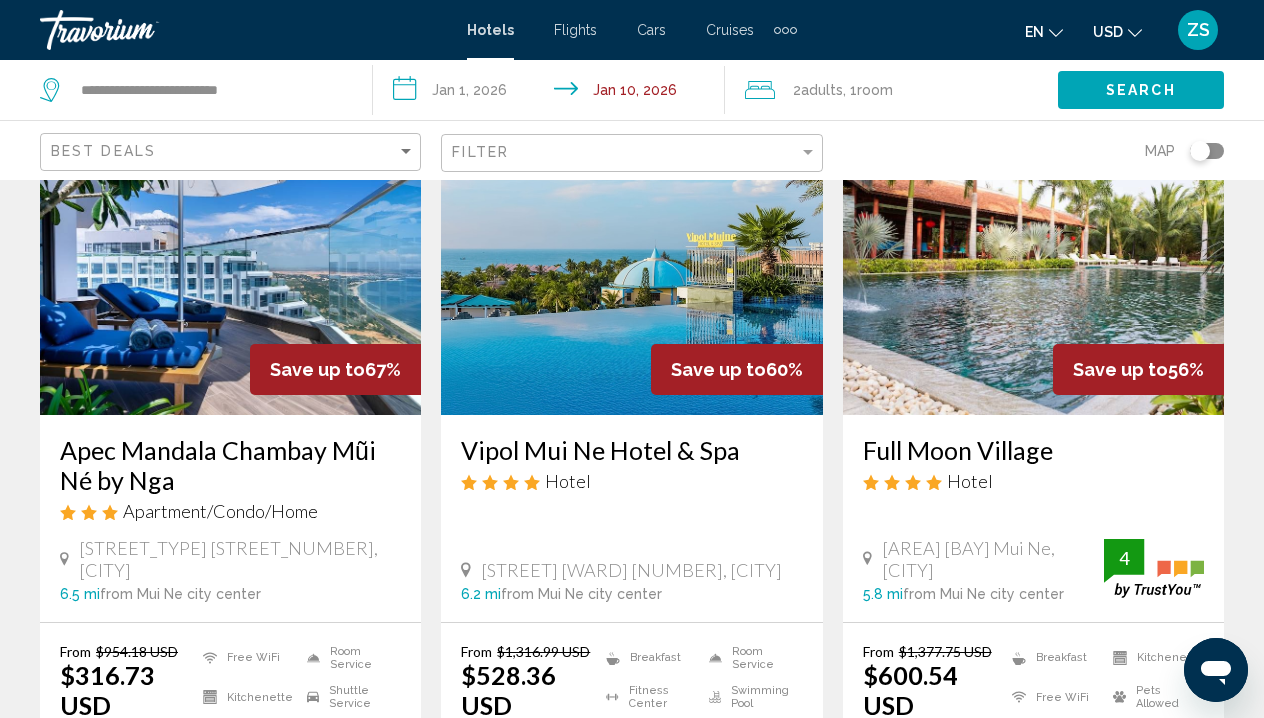 click at bounding box center (631, 255) 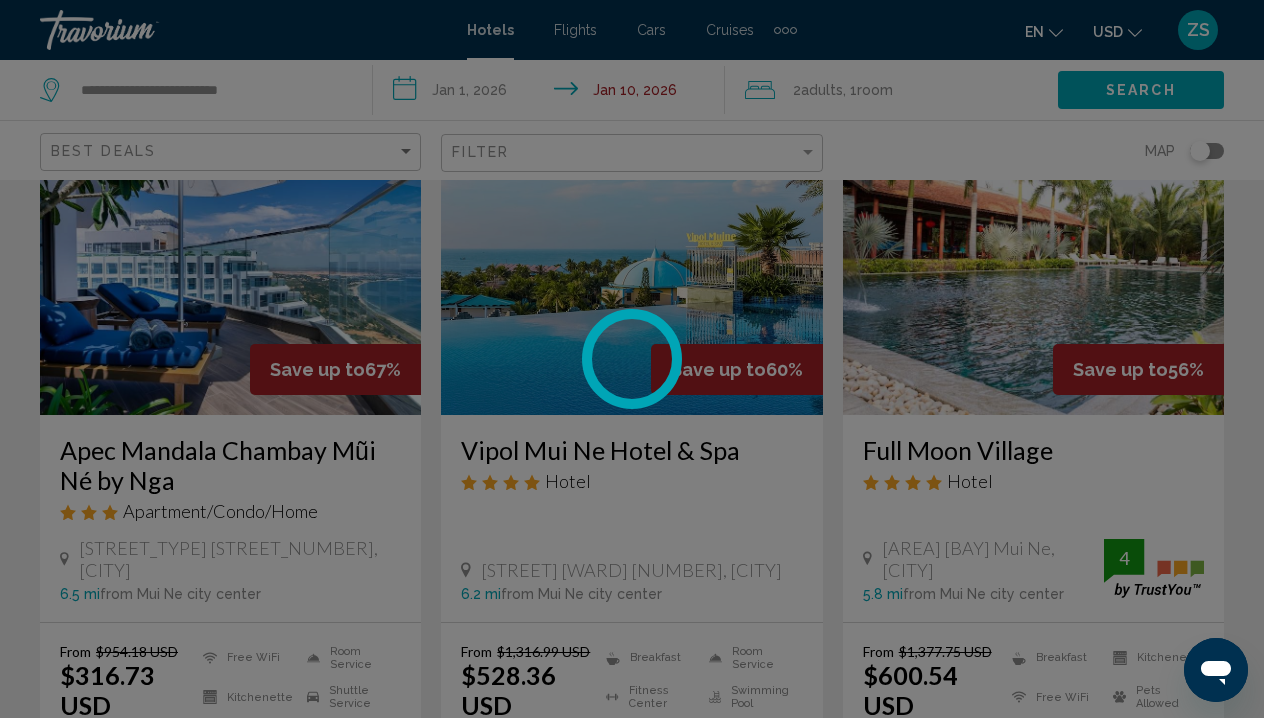 scroll, scrollTop: 0, scrollLeft: 0, axis: both 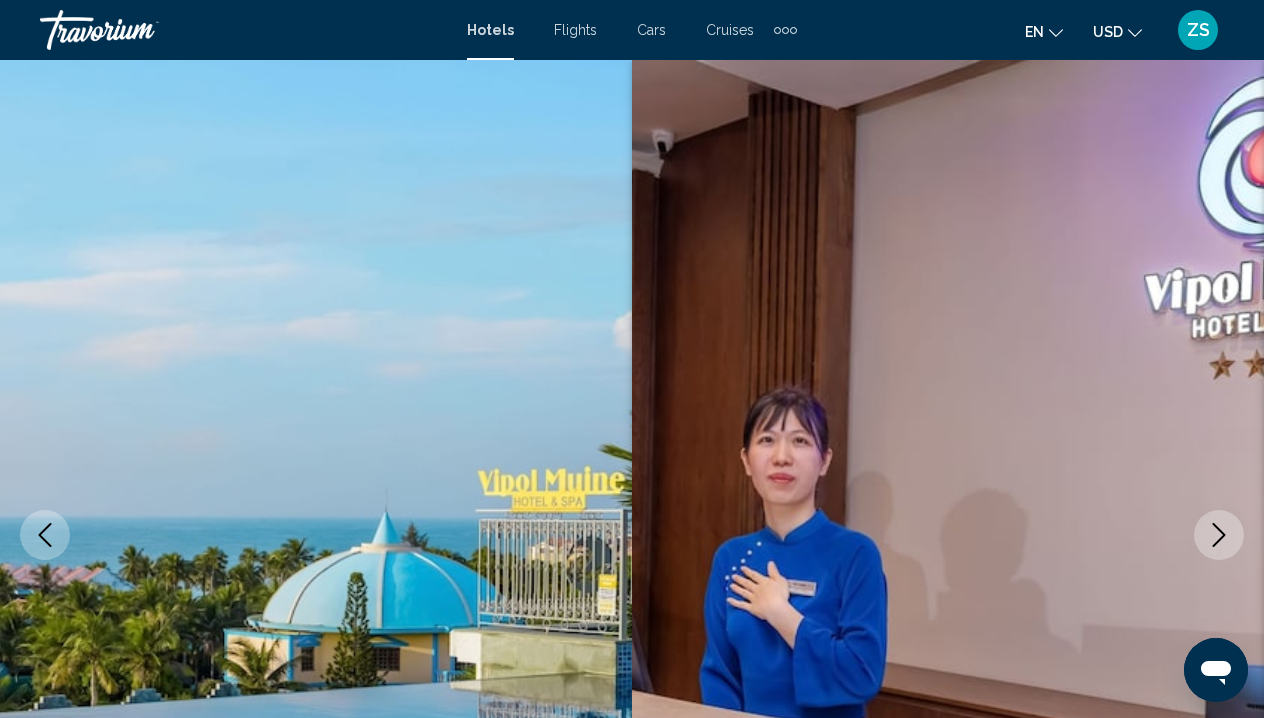 click 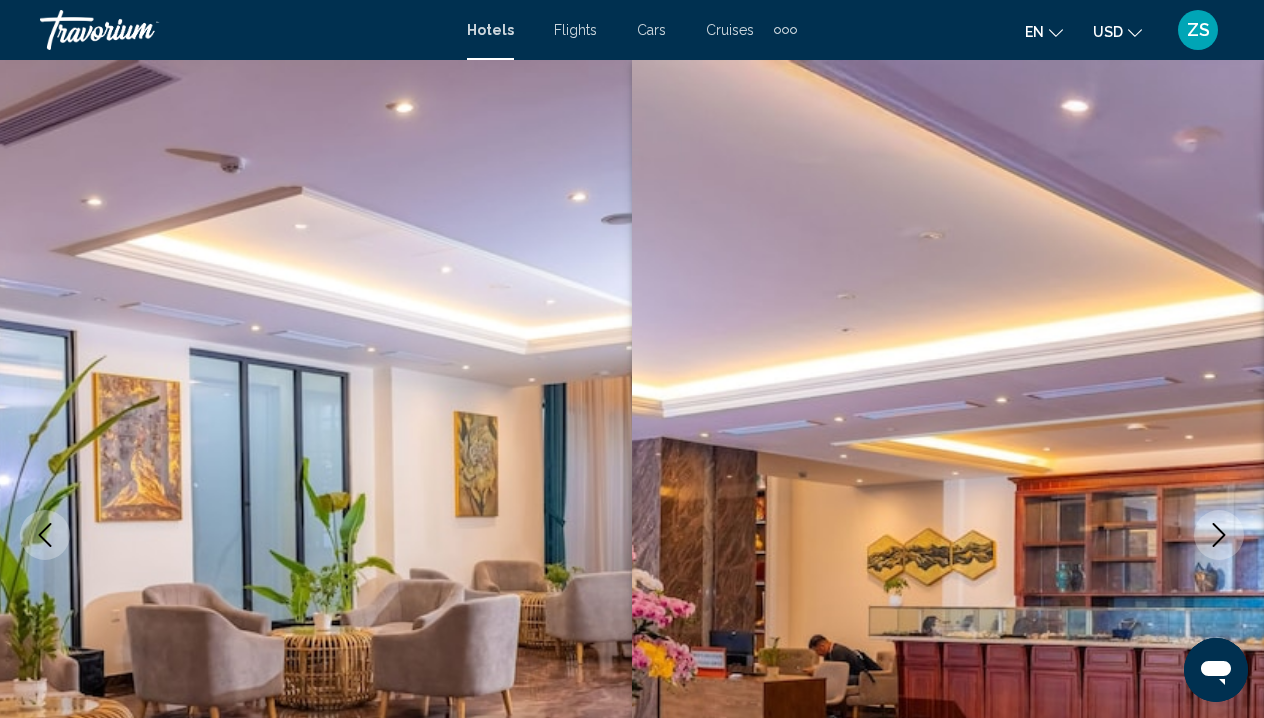 click 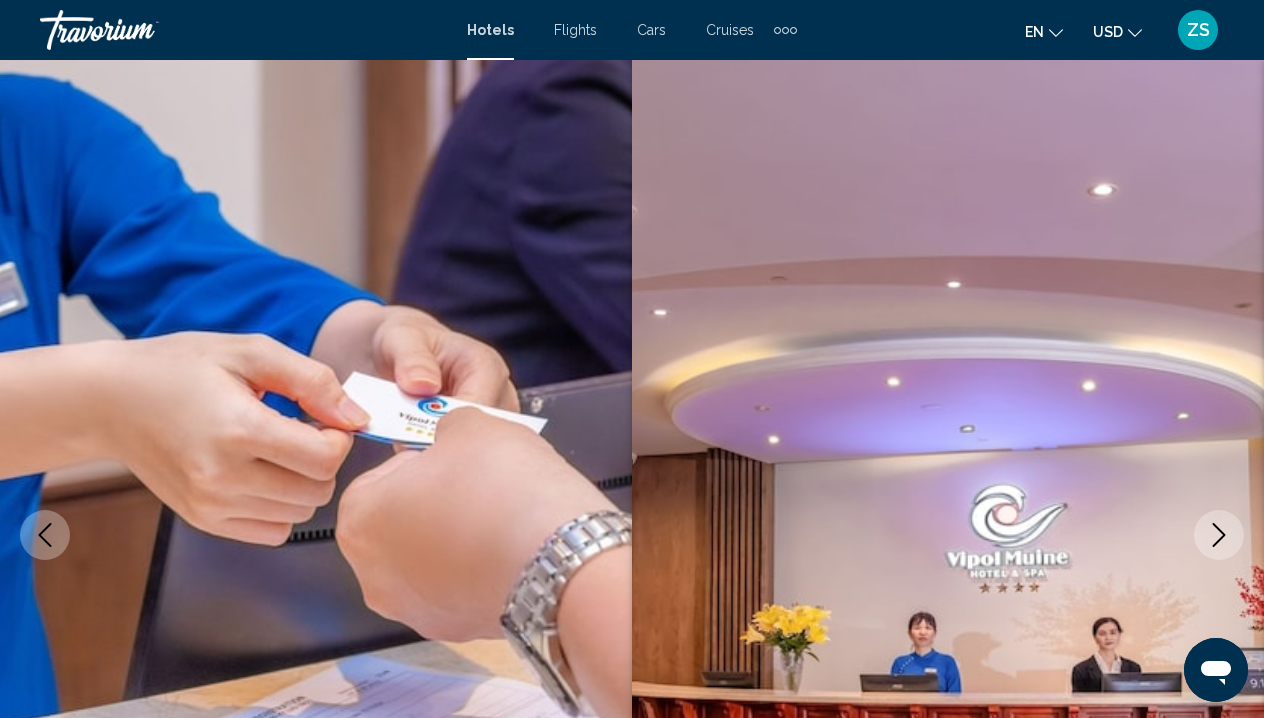 click 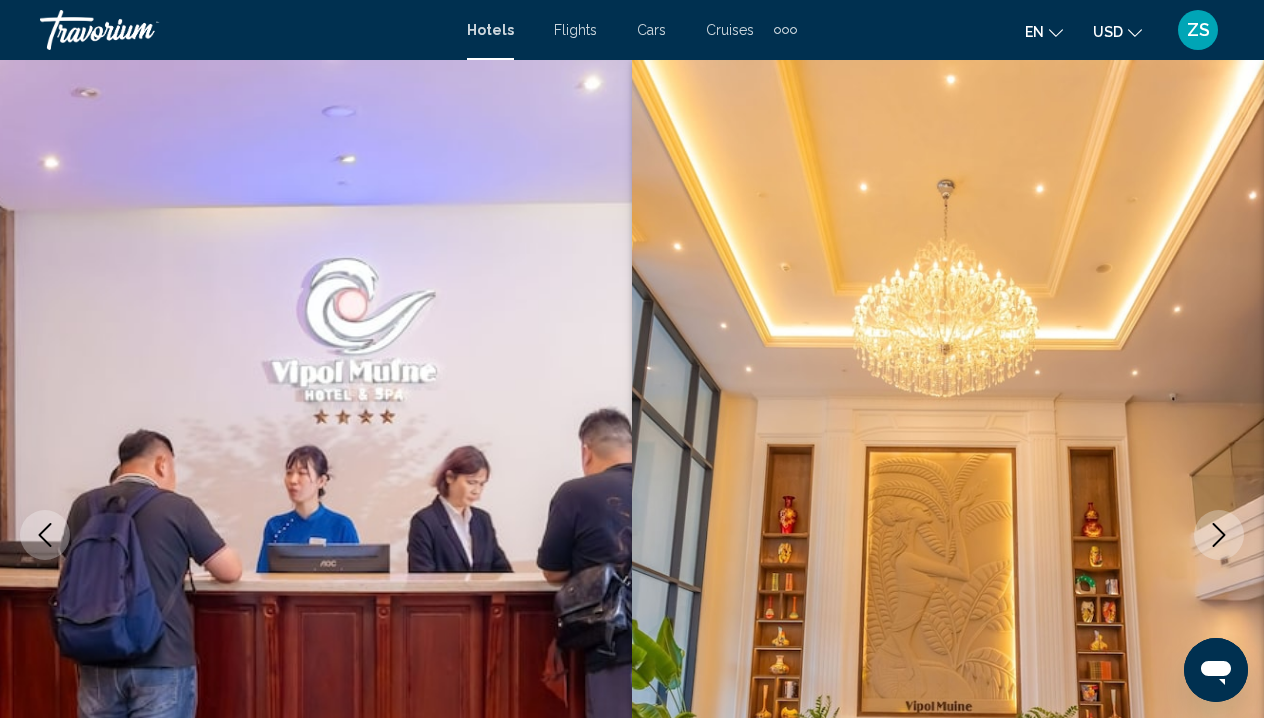 click 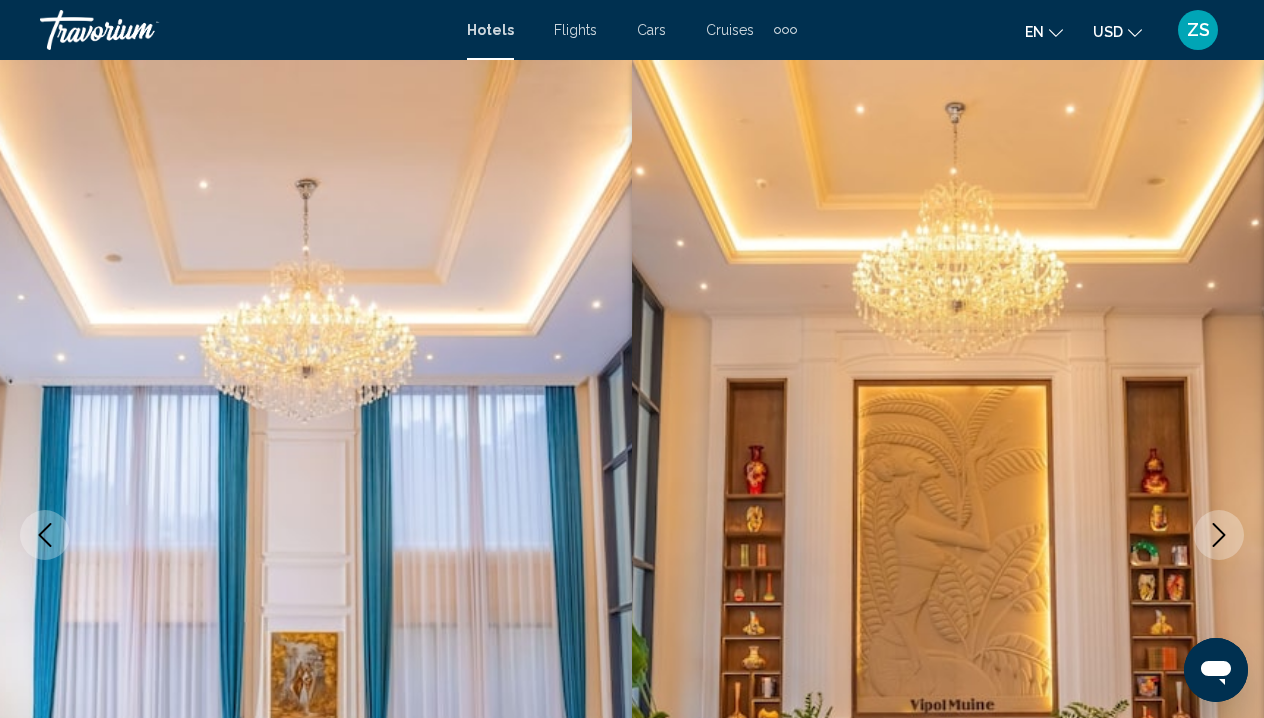 click 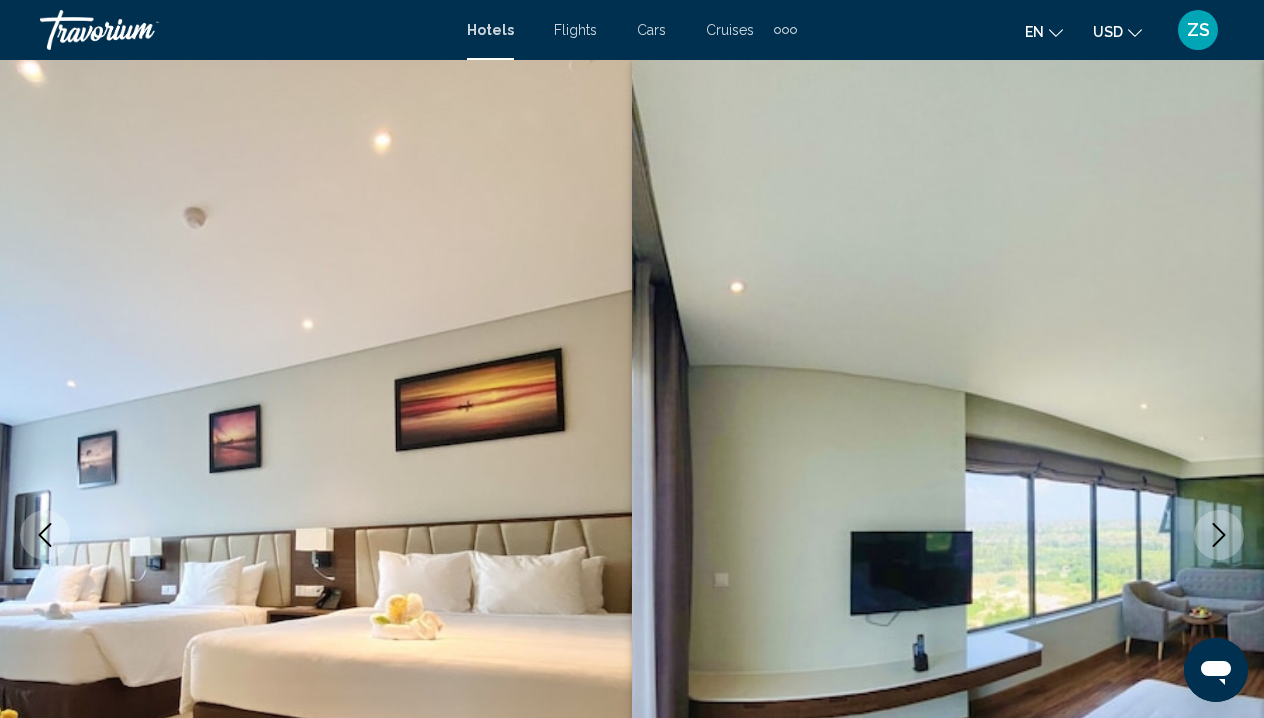 click 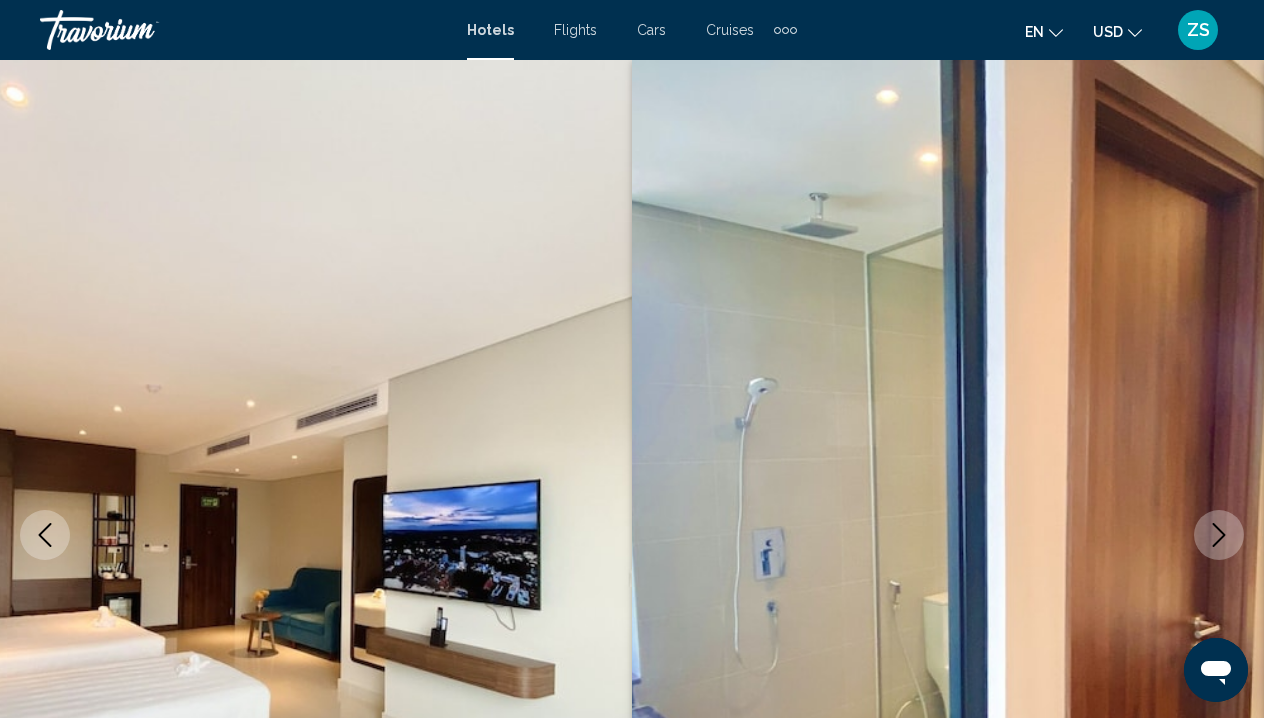 click 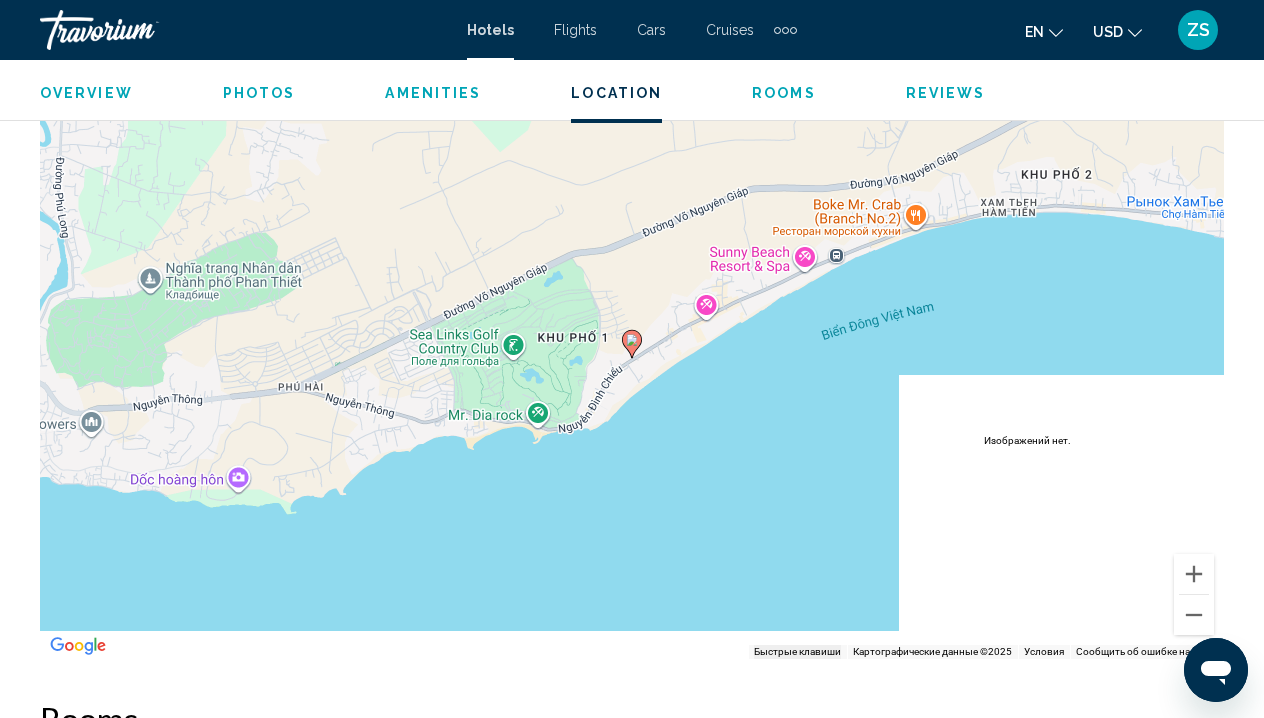 scroll, scrollTop: 2305, scrollLeft: 0, axis: vertical 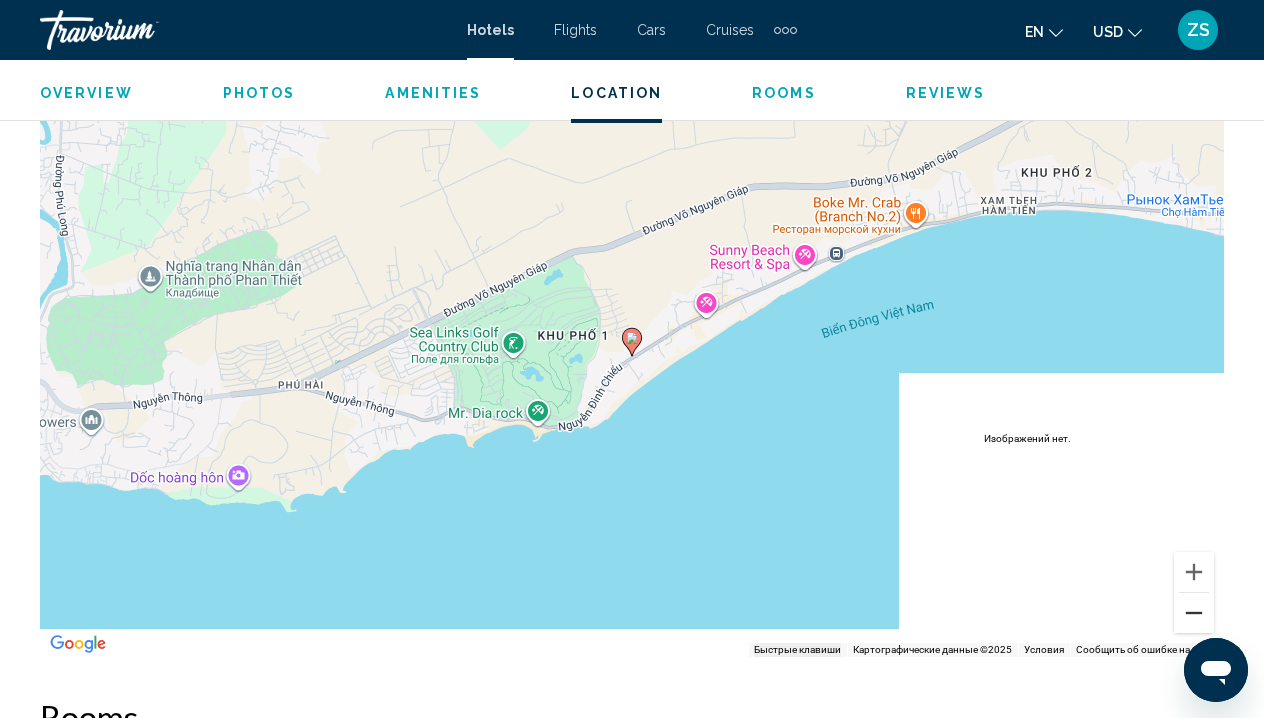 click at bounding box center (1194, 613) 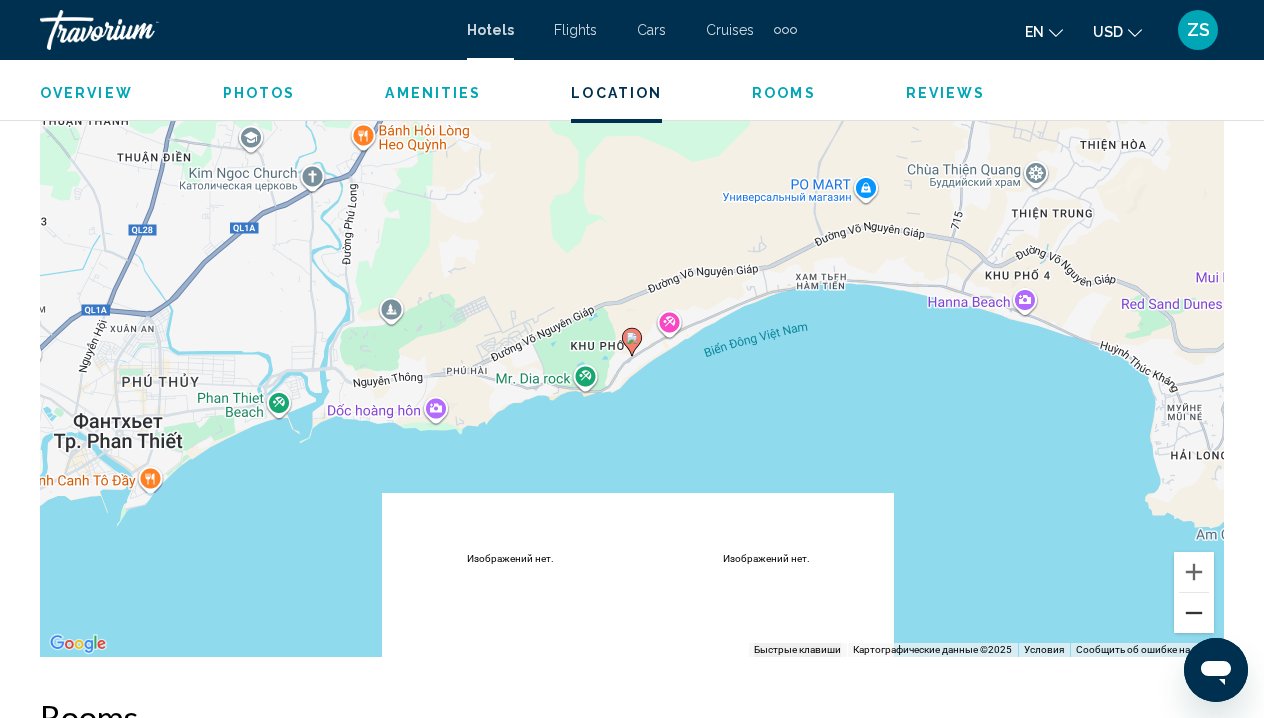 click at bounding box center (1194, 613) 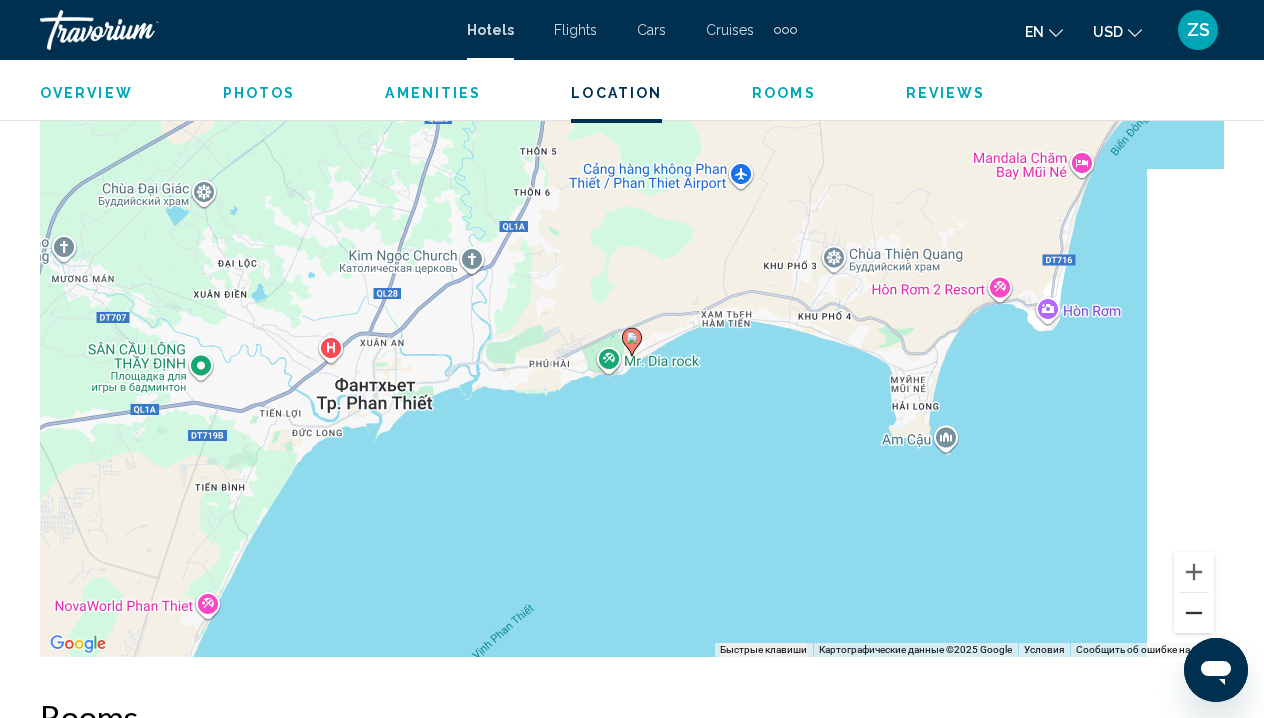 click at bounding box center [1194, 613] 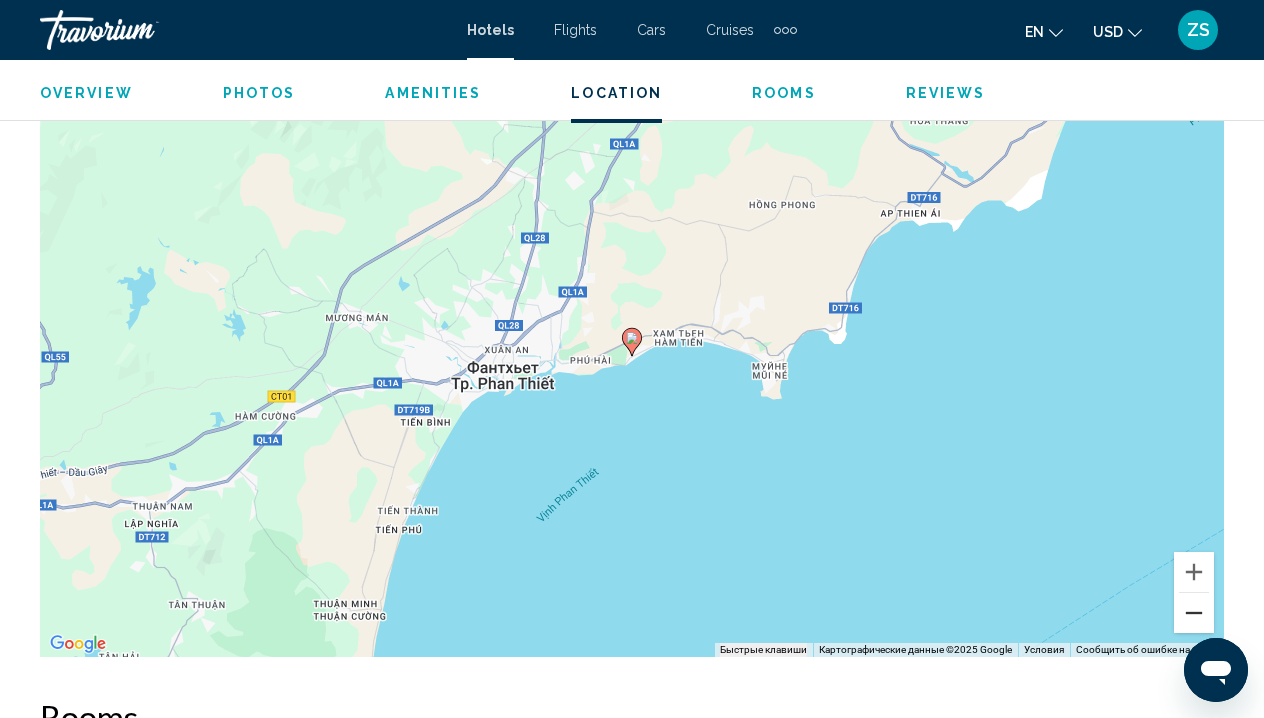 click at bounding box center (1194, 613) 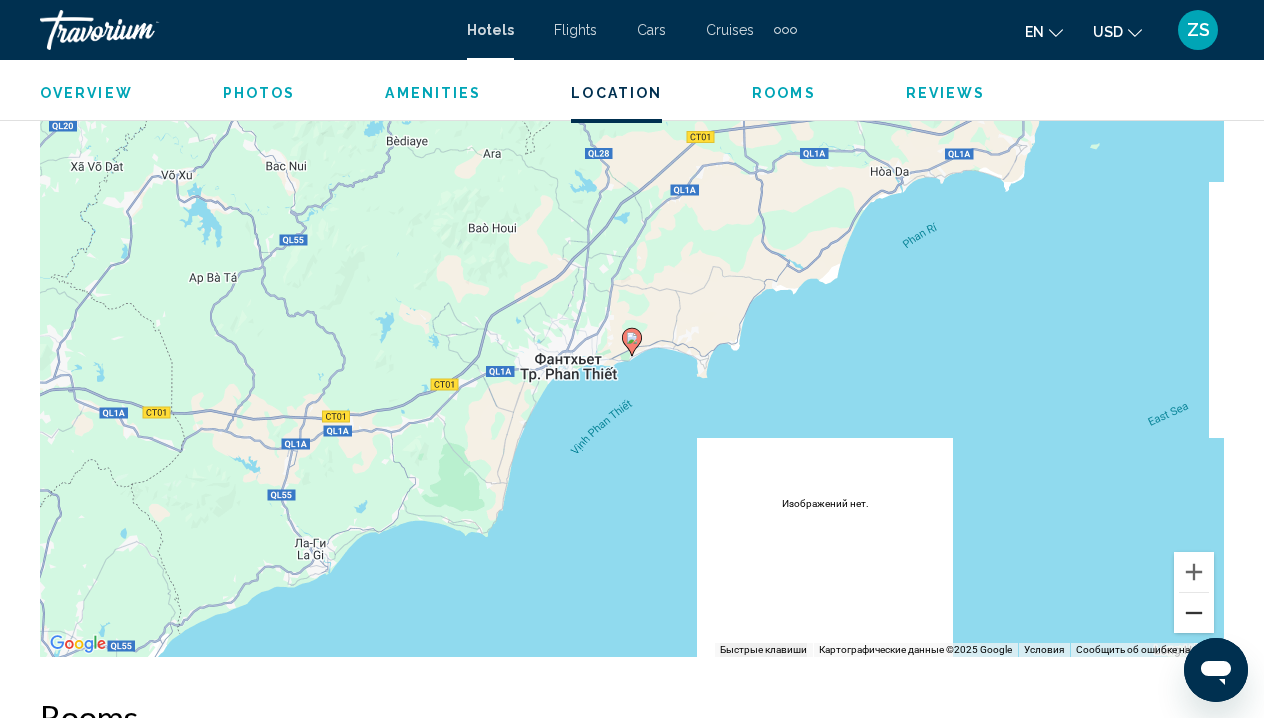 click at bounding box center (1194, 613) 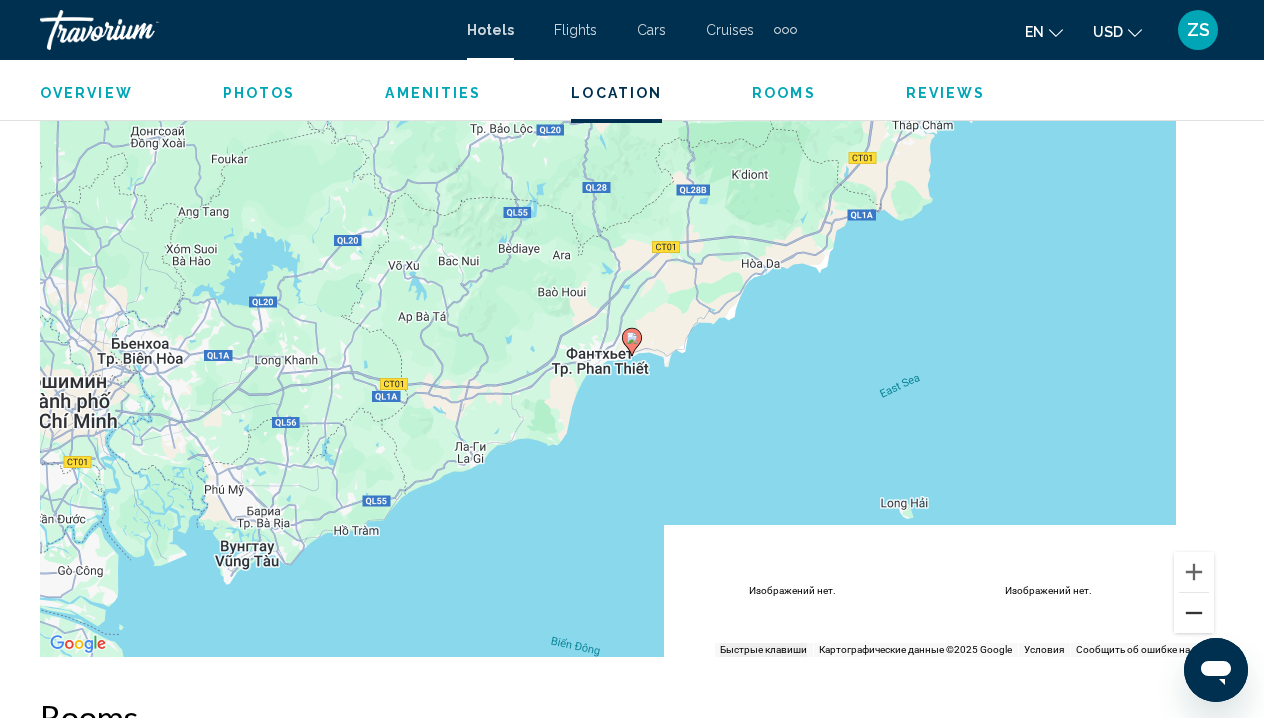 click at bounding box center [1194, 613] 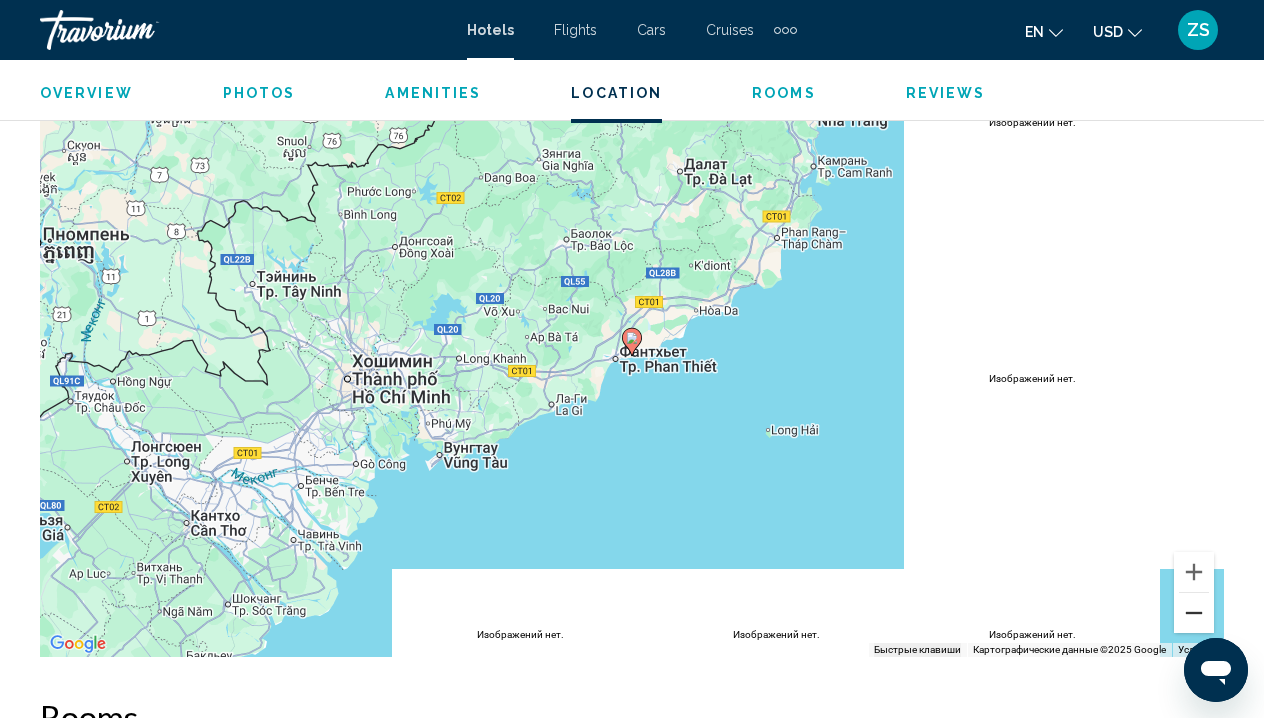 click at bounding box center [1194, 613] 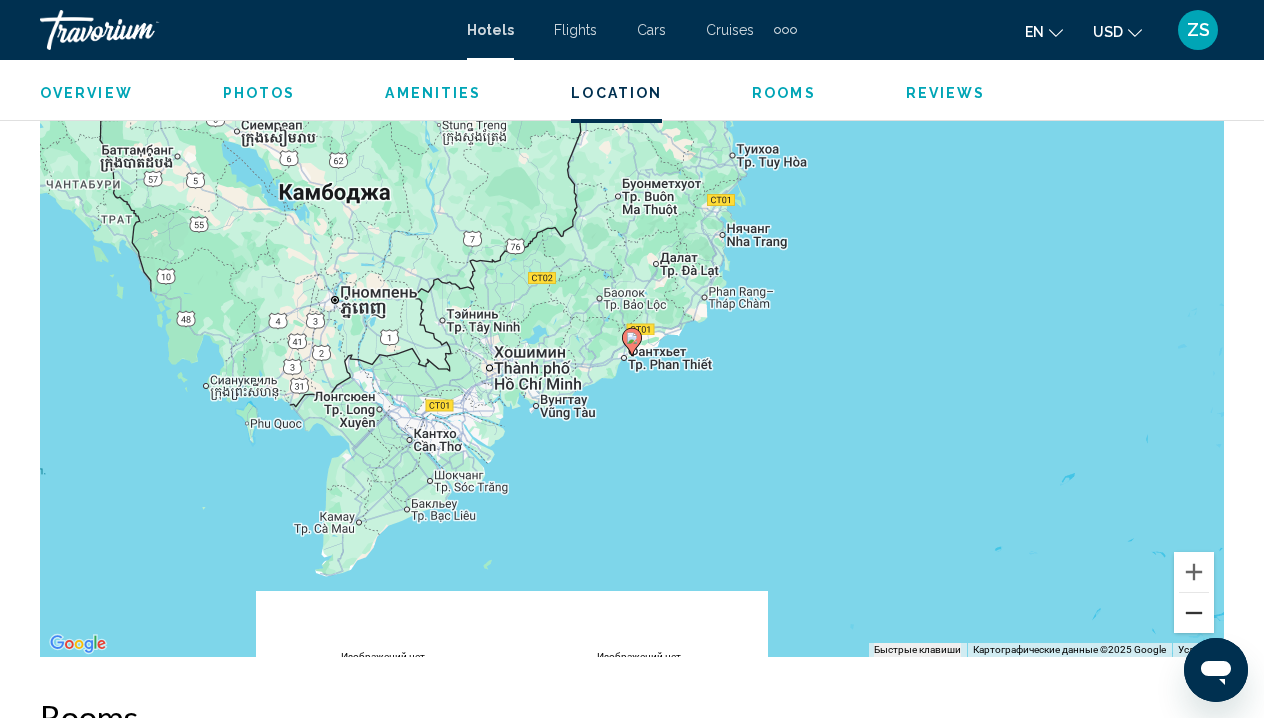 click at bounding box center (1194, 613) 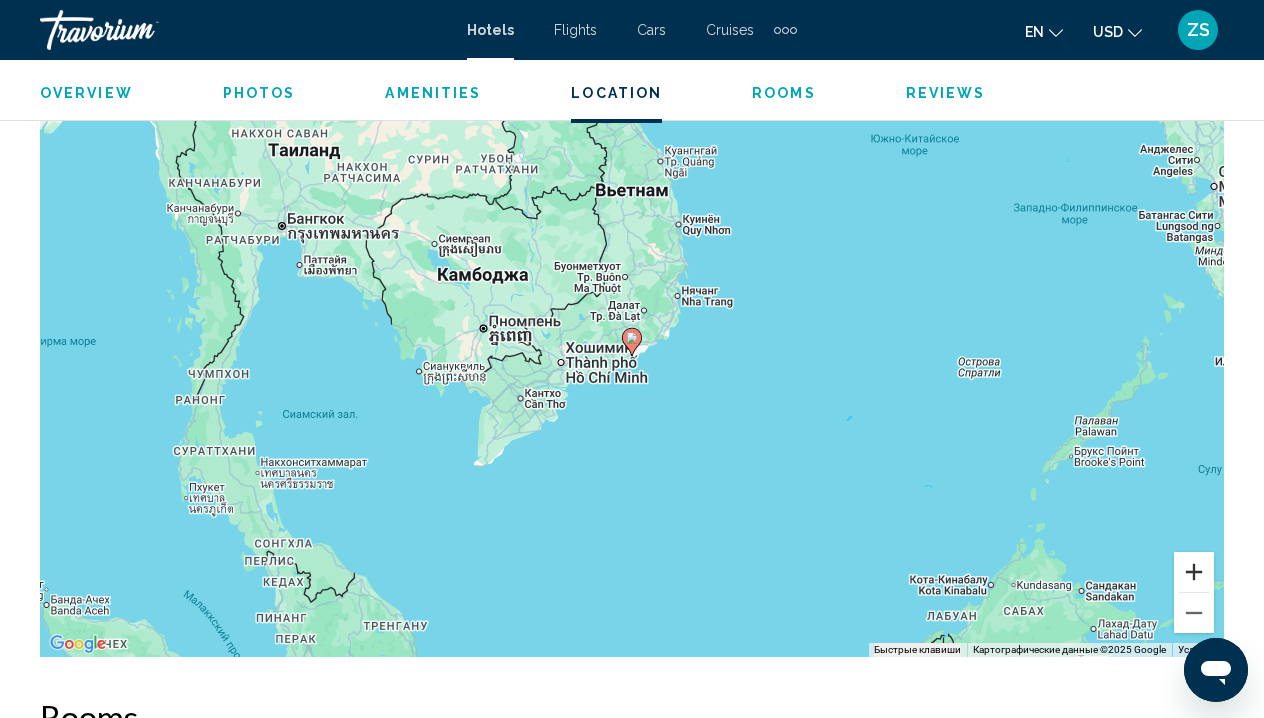 click at bounding box center (1194, 572) 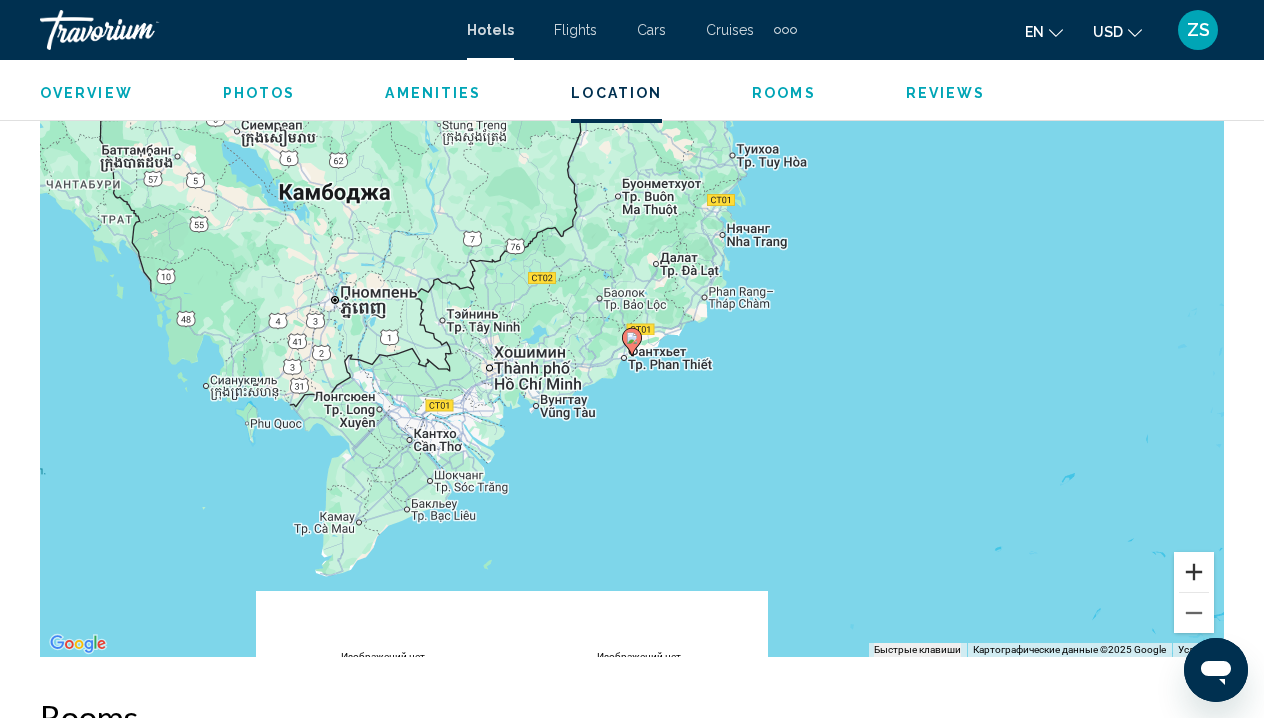click at bounding box center (1194, 572) 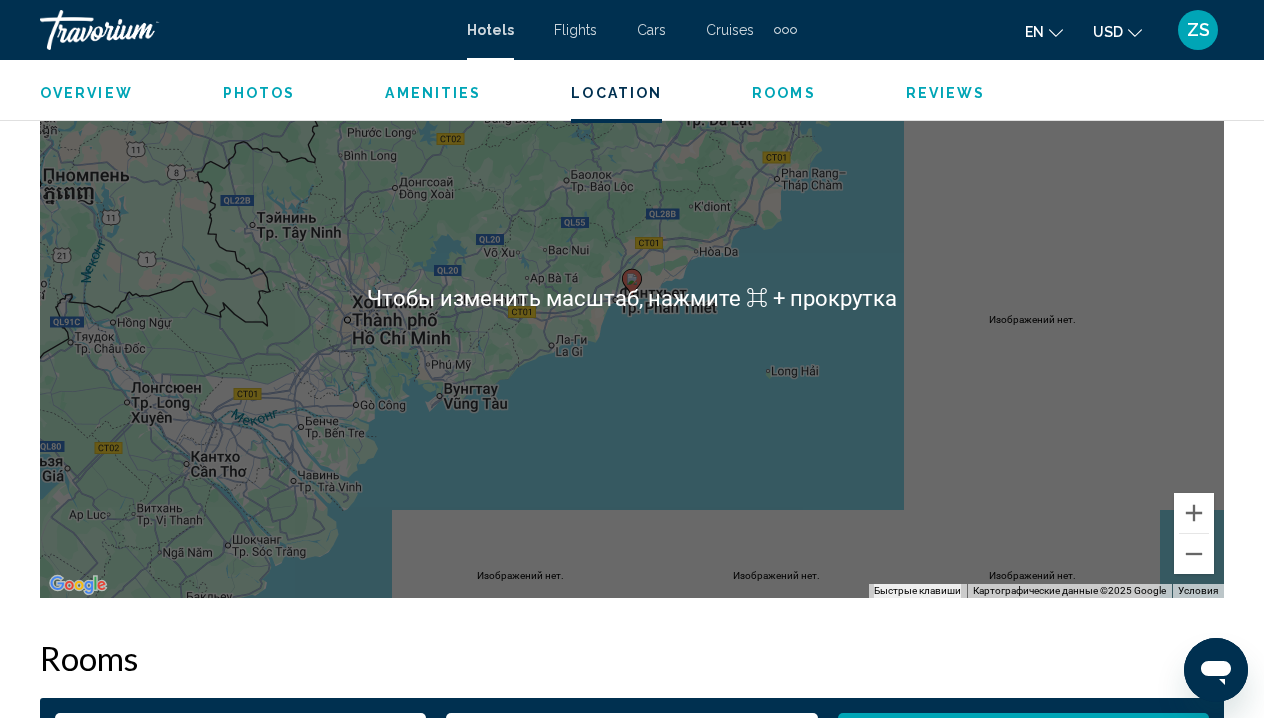 scroll, scrollTop: 2353, scrollLeft: 0, axis: vertical 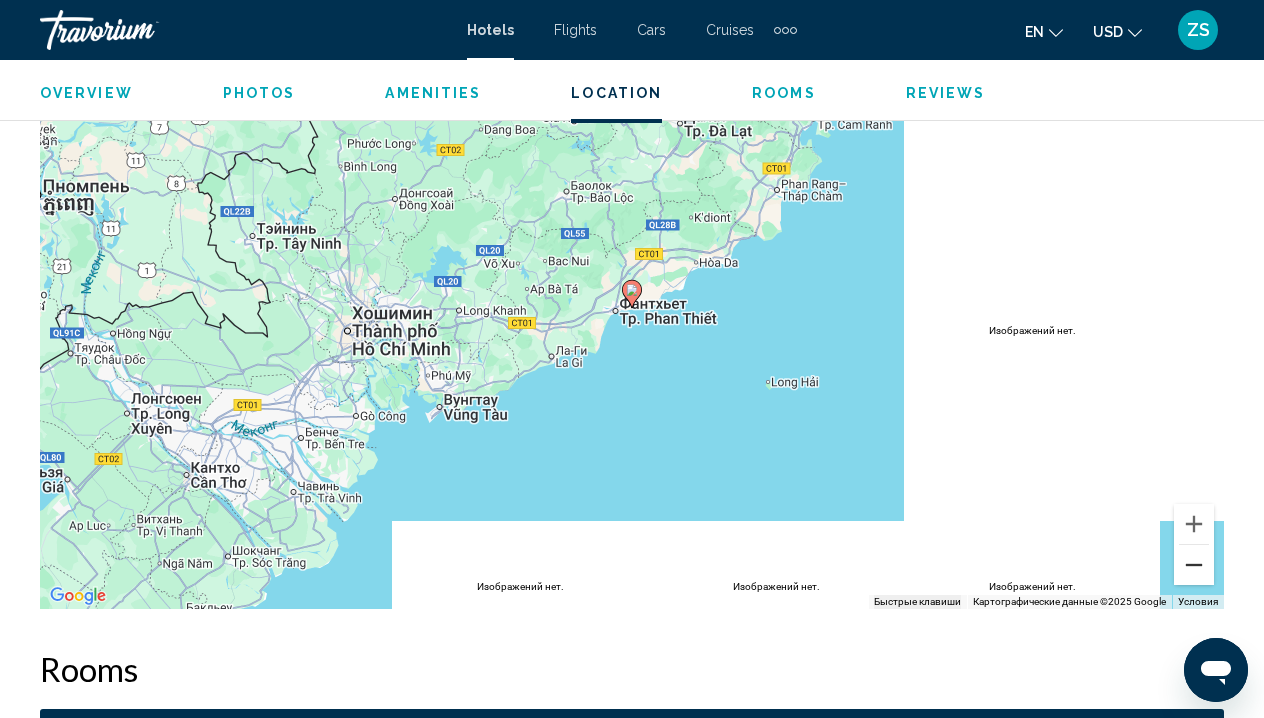 click at bounding box center [1194, 565] 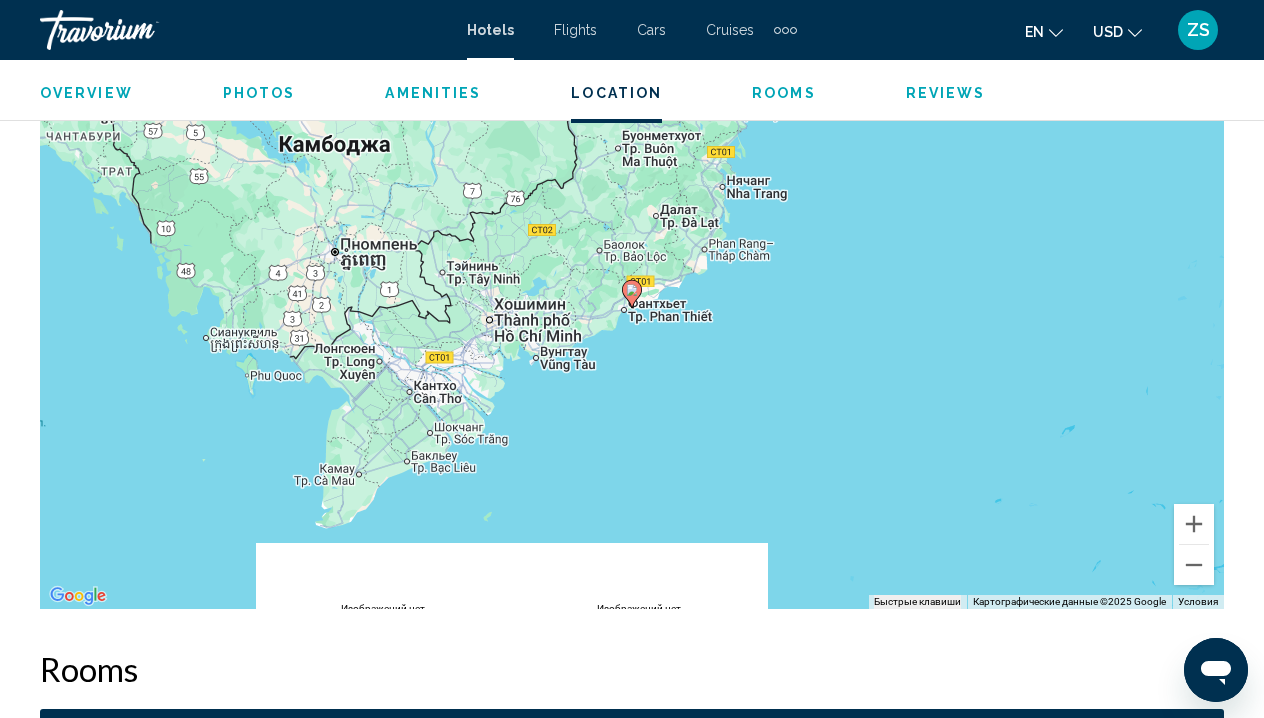 scroll, scrollTop: 2352, scrollLeft: 0, axis: vertical 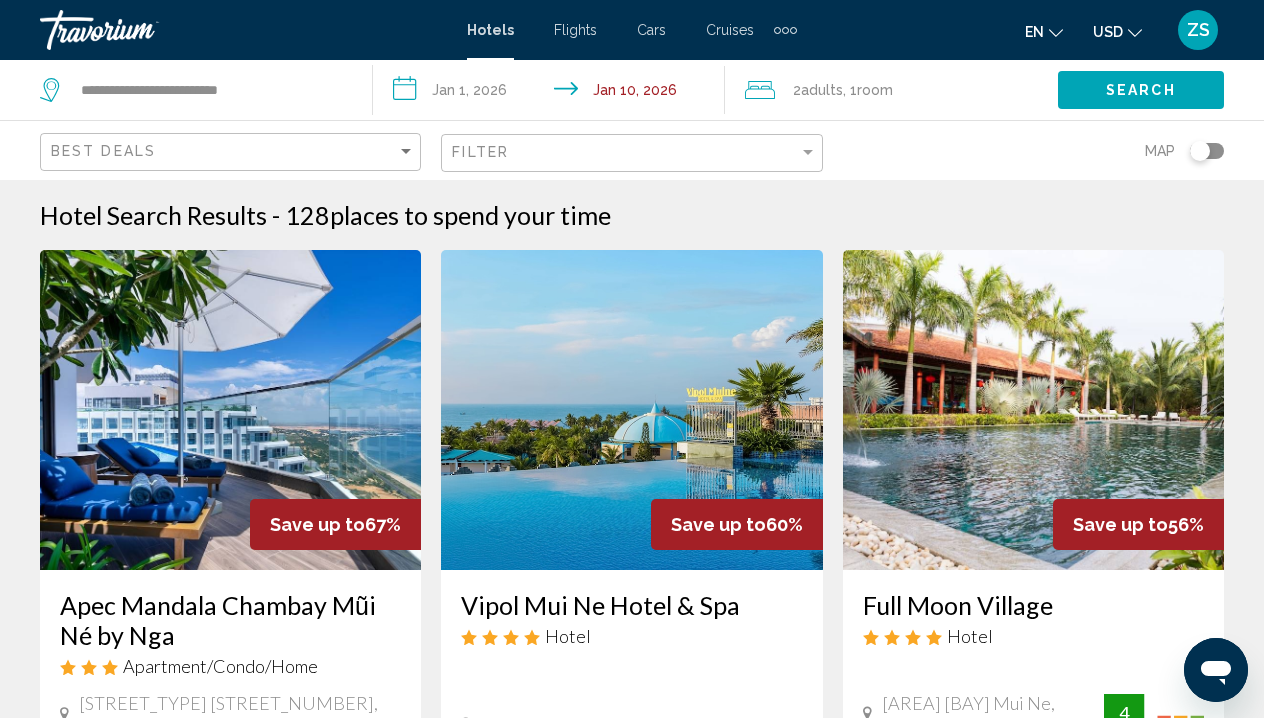 click on "Cruises" at bounding box center [730, 30] 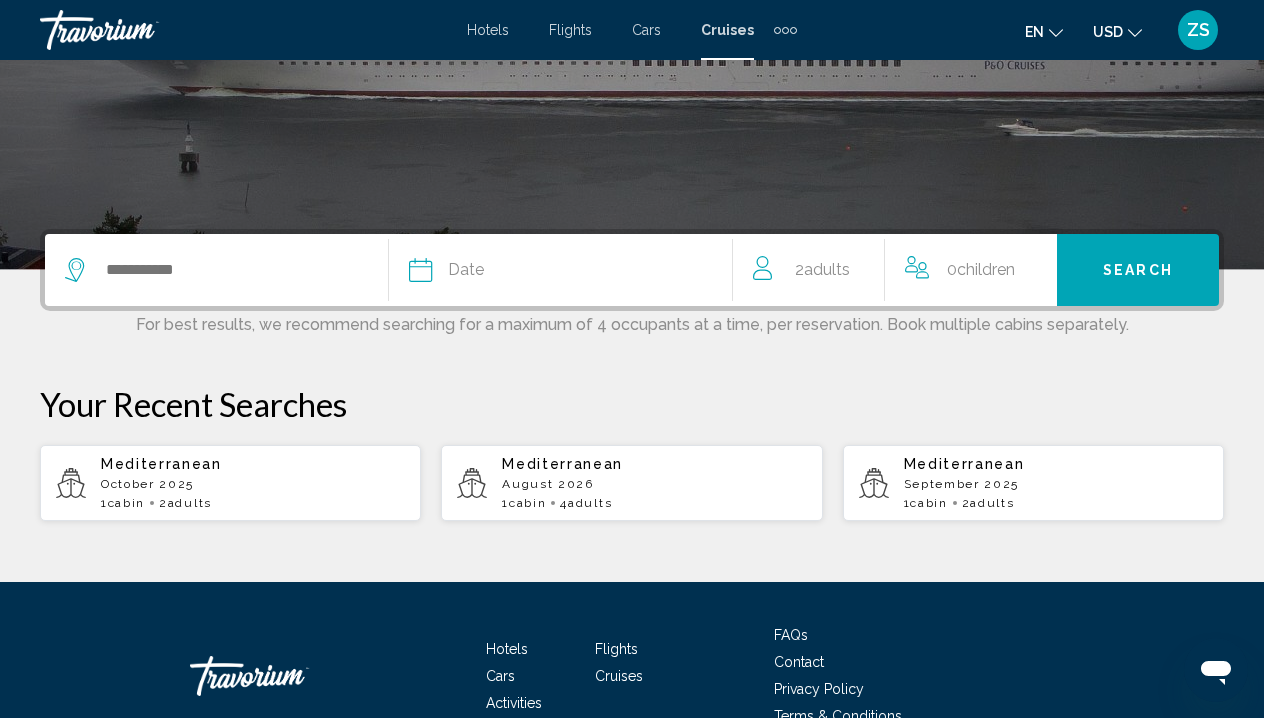scroll, scrollTop: 332, scrollLeft: 0, axis: vertical 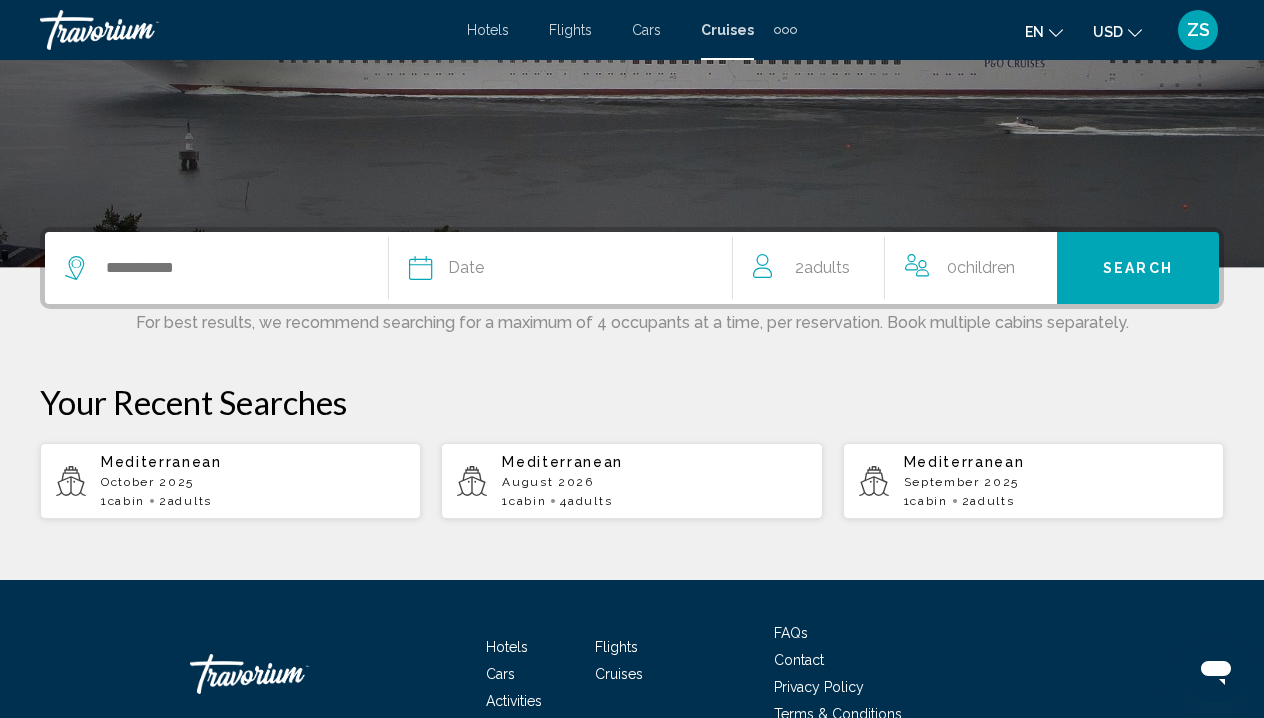 click on "October 2025" at bounding box center [253, 482] 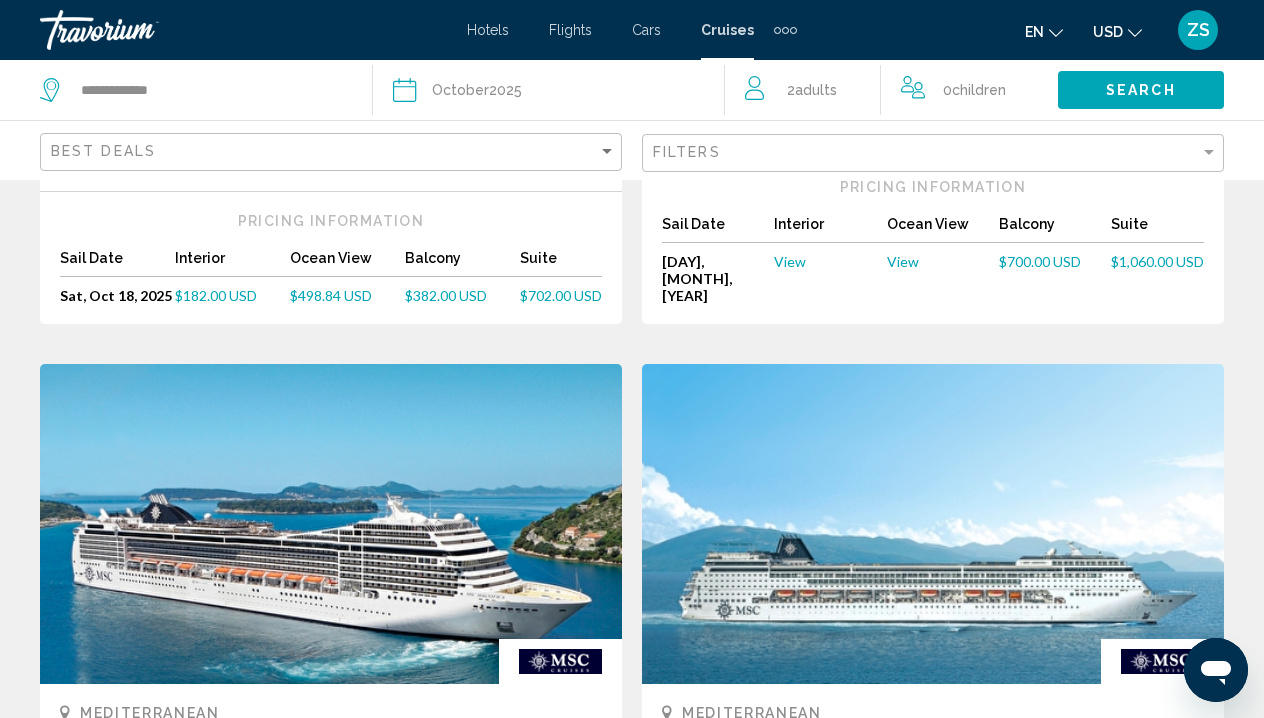 scroll, scrollTop: 761, scrollLeft: 0, axis: vertical 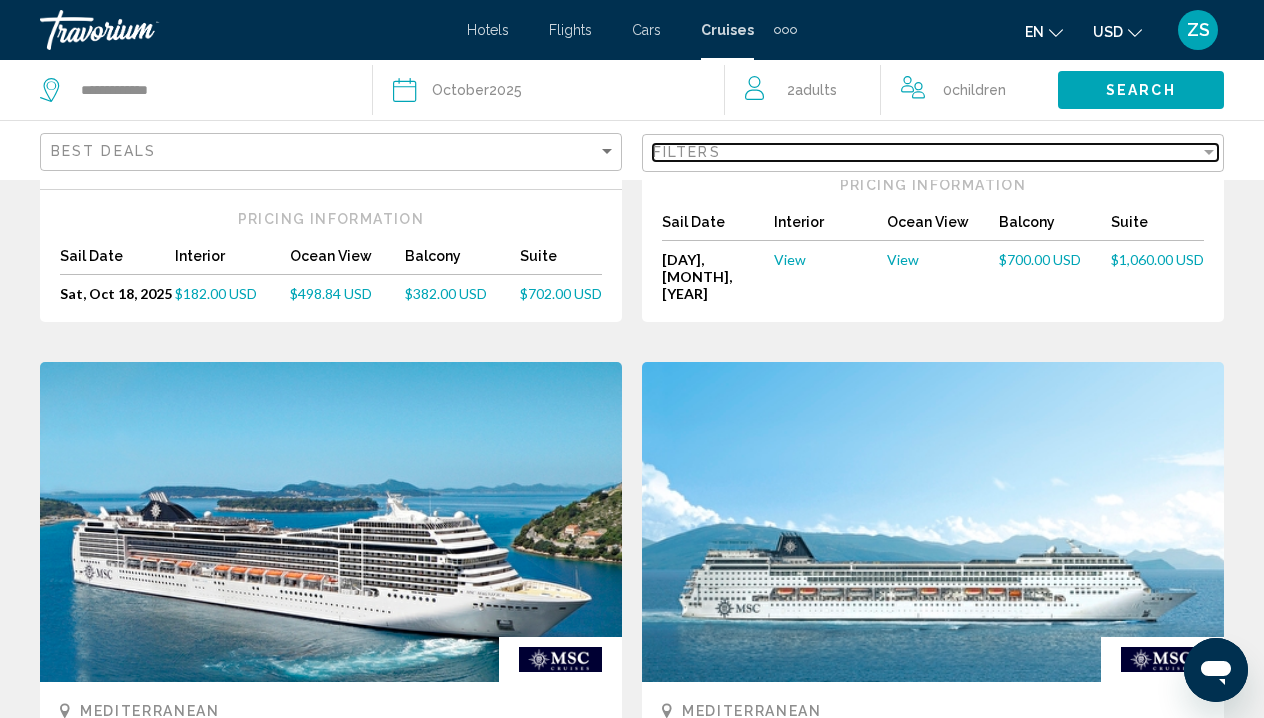 click at bounding box center [1209, 152] 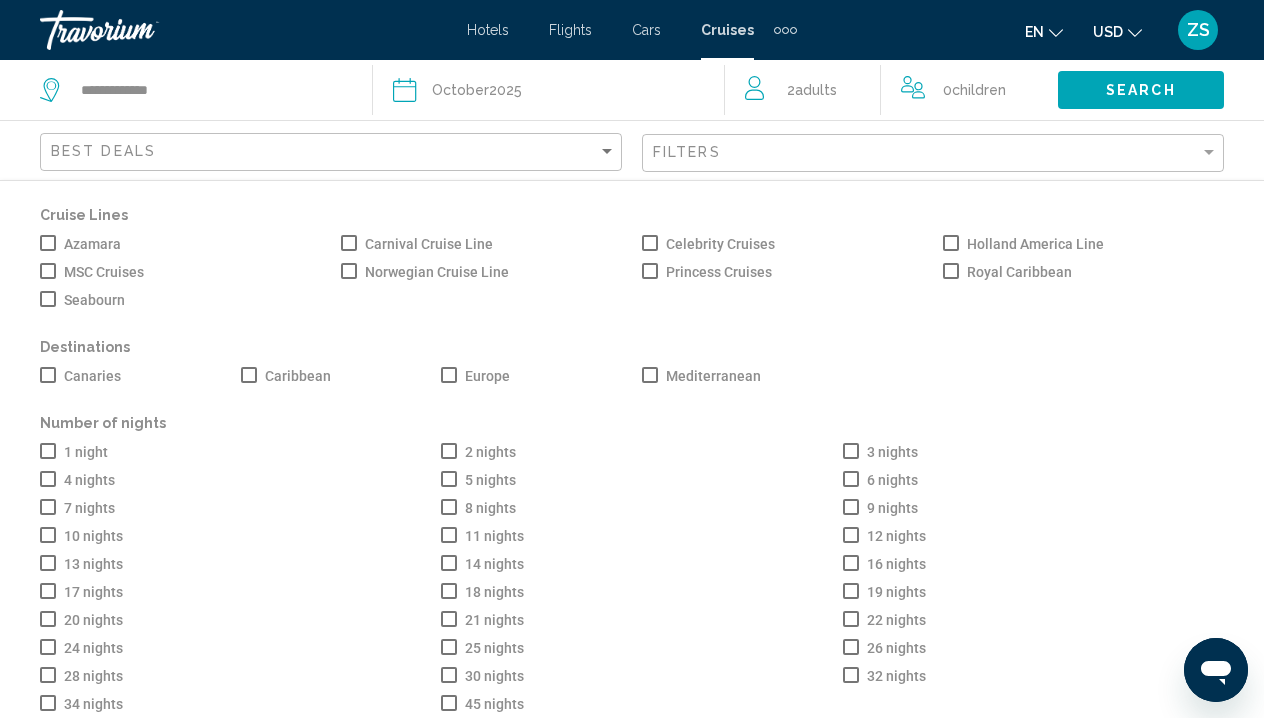 click at bounding box center (48, 507) 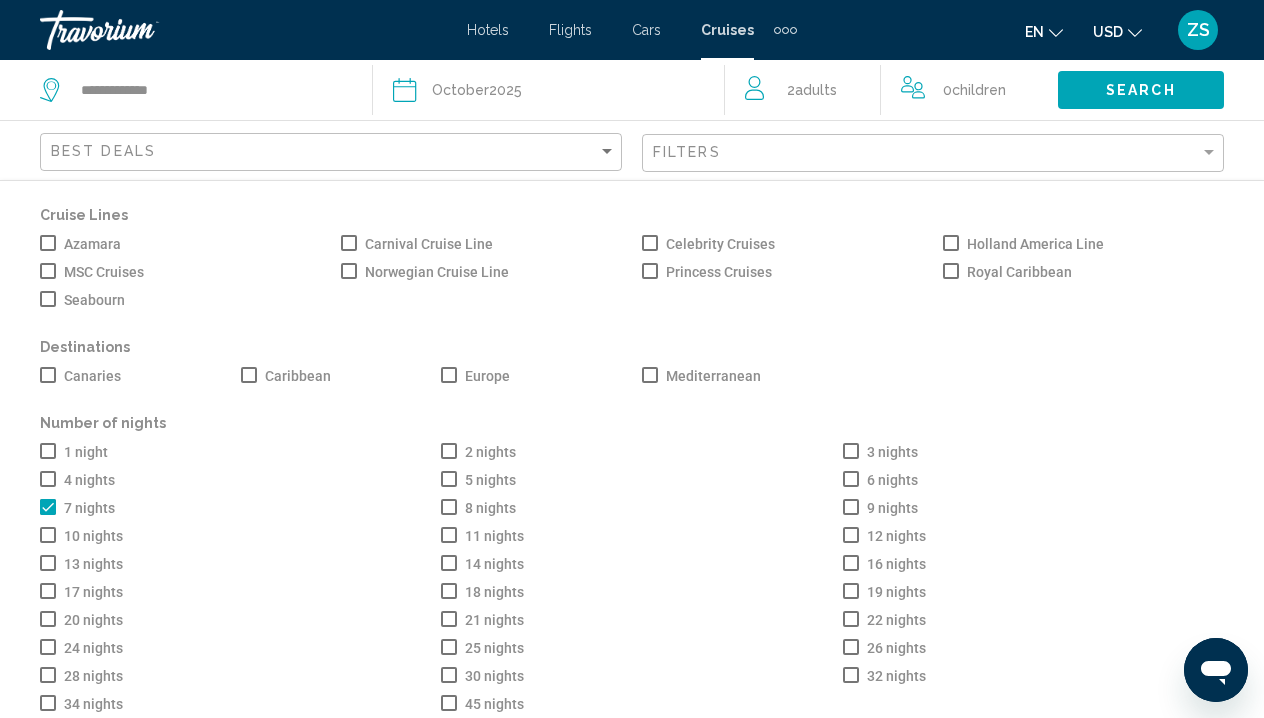 click at bounding box center [48, 271] 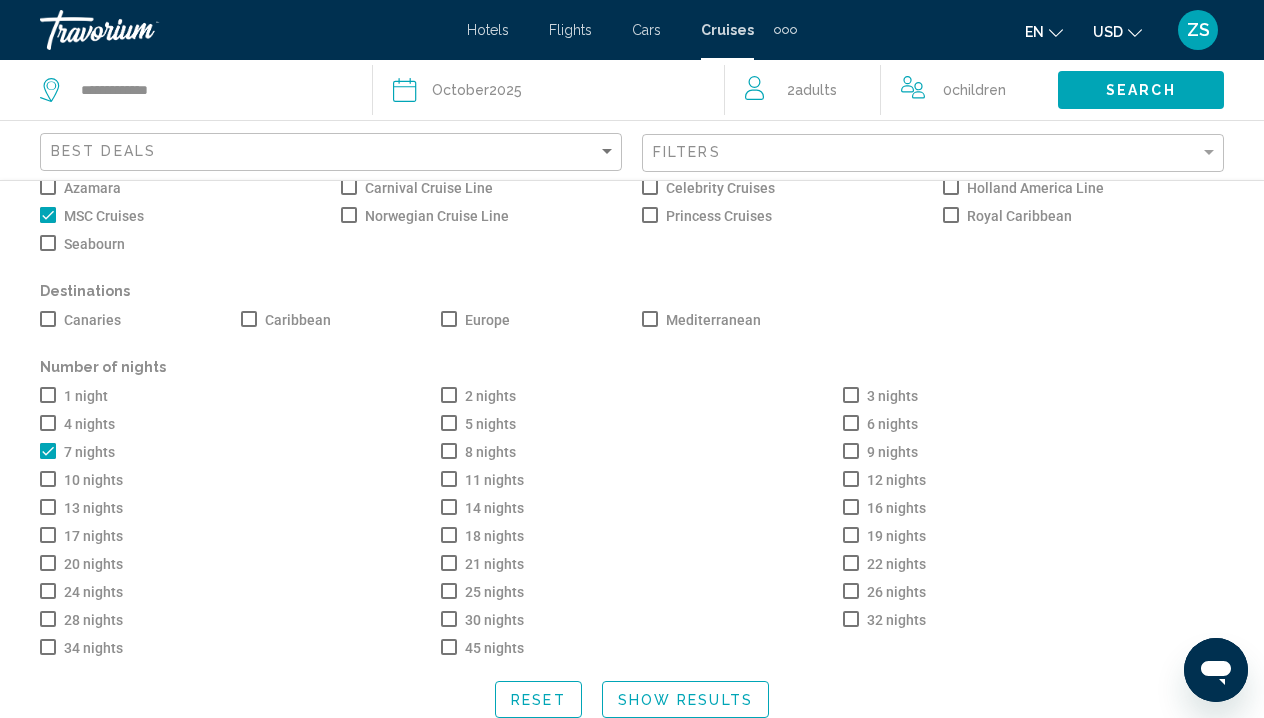 scroll, scrollTop: 57, scrollLeft: 0, axis: vertical 